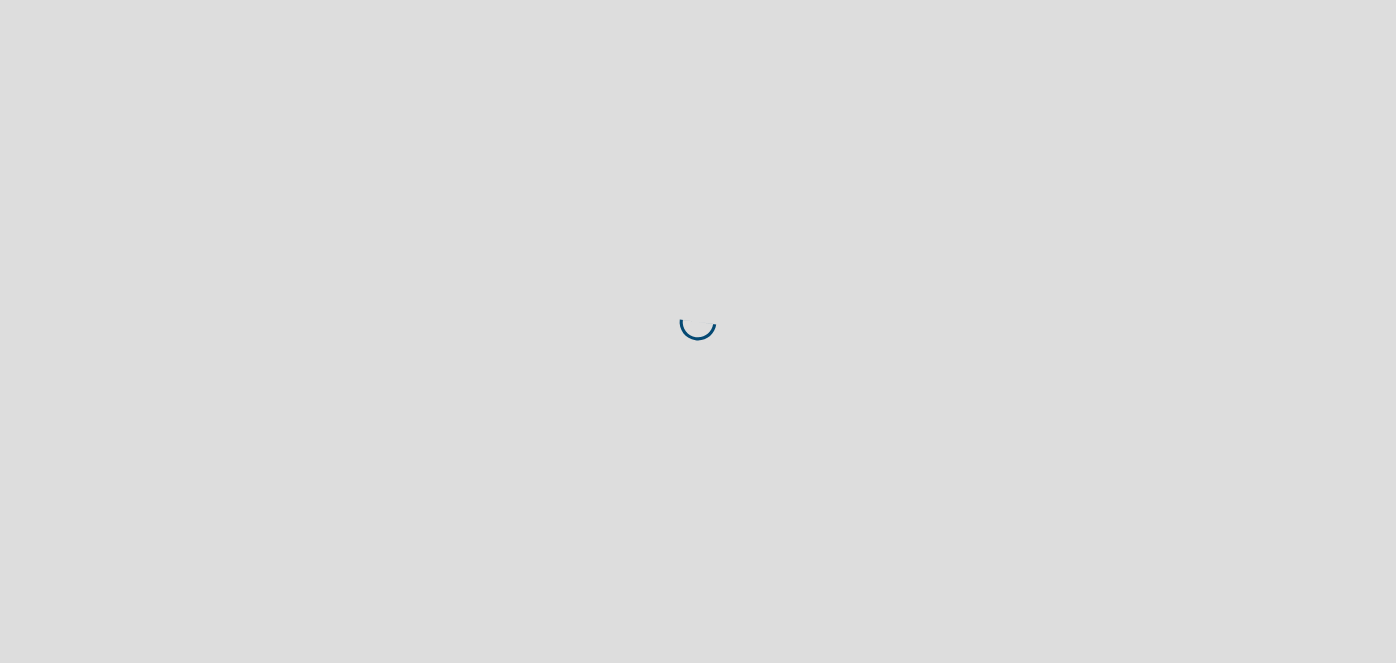 scroll, scrollTop: 0, scrollLeft: 0, axis: both 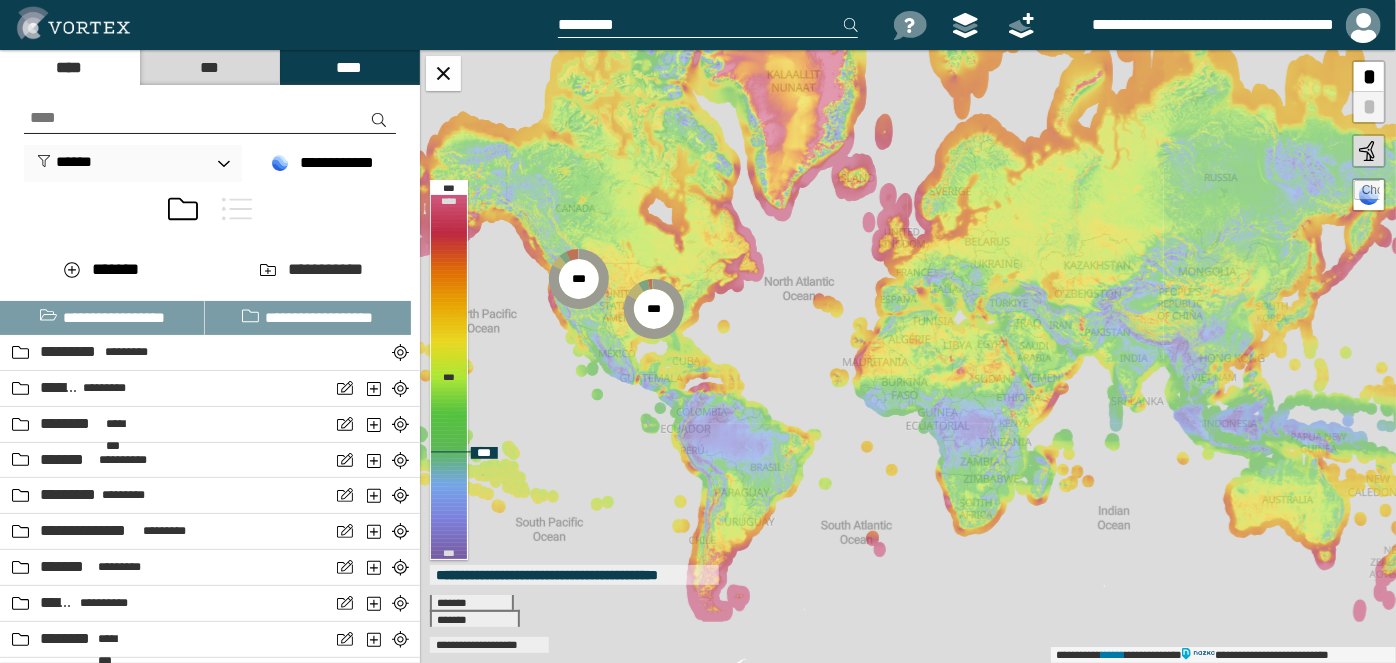 click at bounding box center [1367, 193] 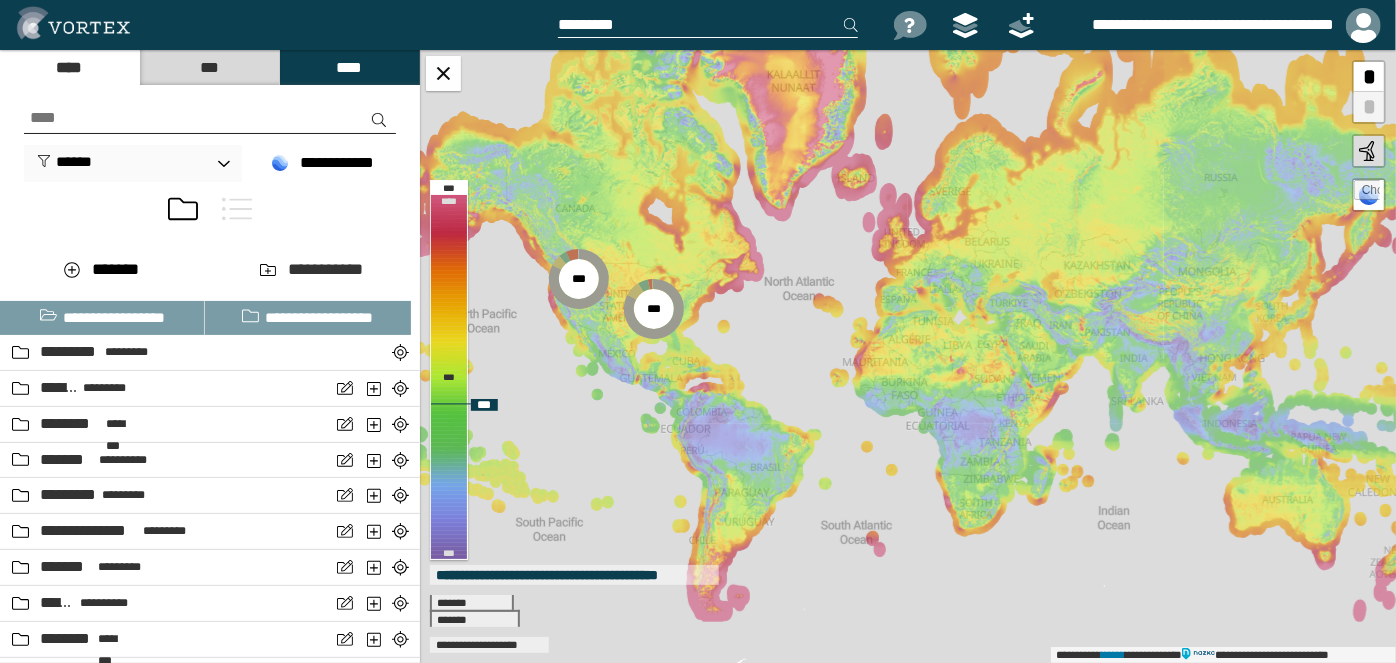 click at bounding box center [1367, 193] 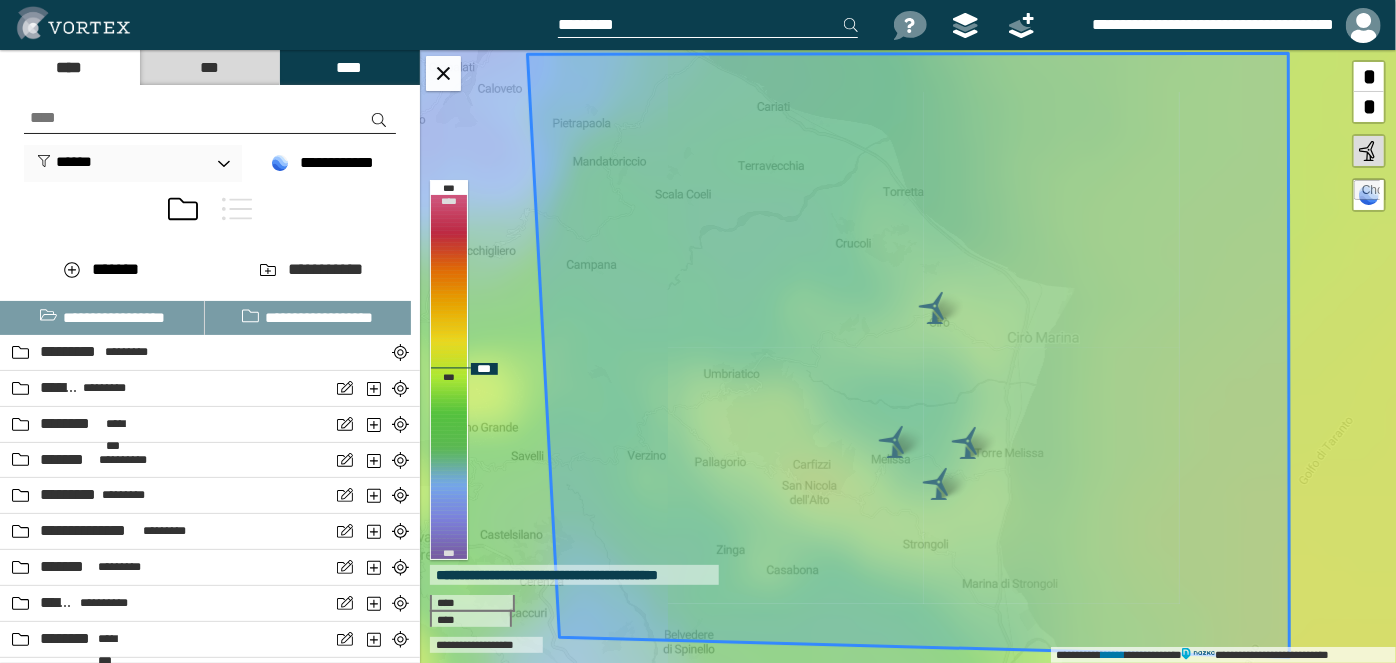 click on "*" at bounding box center (1369, 107) 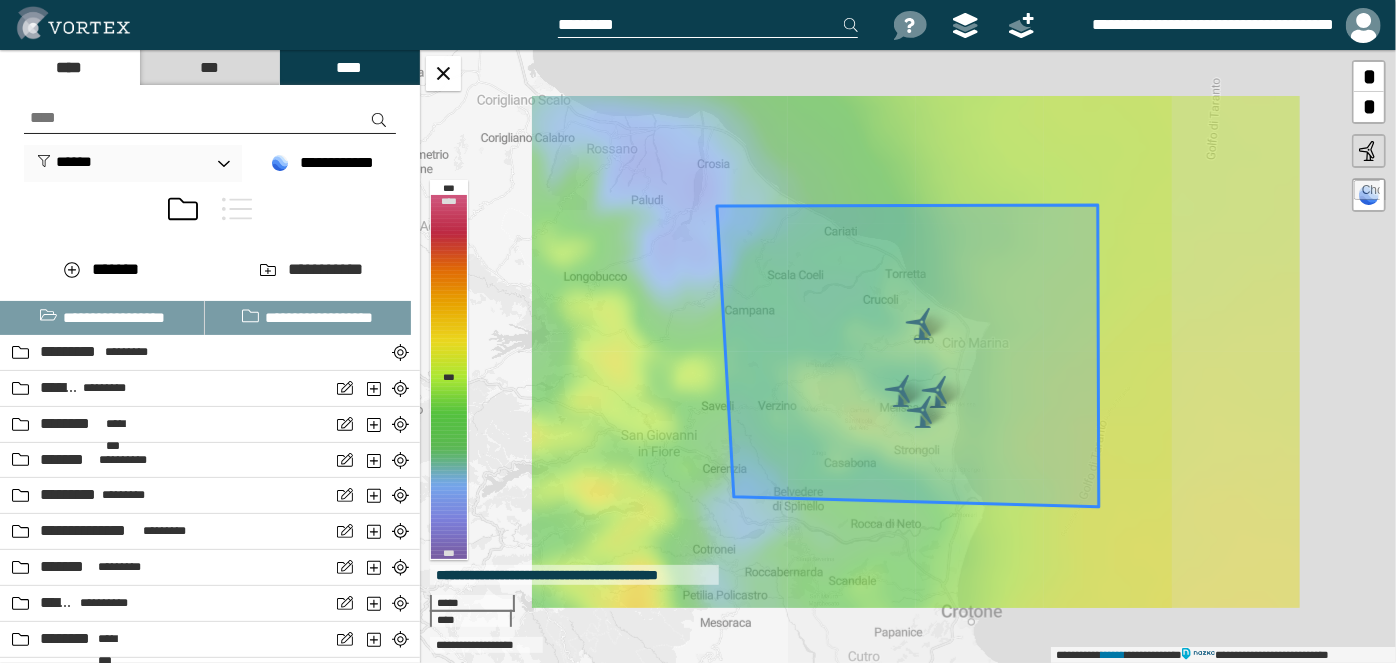 click on "*" at bounding box center [1369, 107] 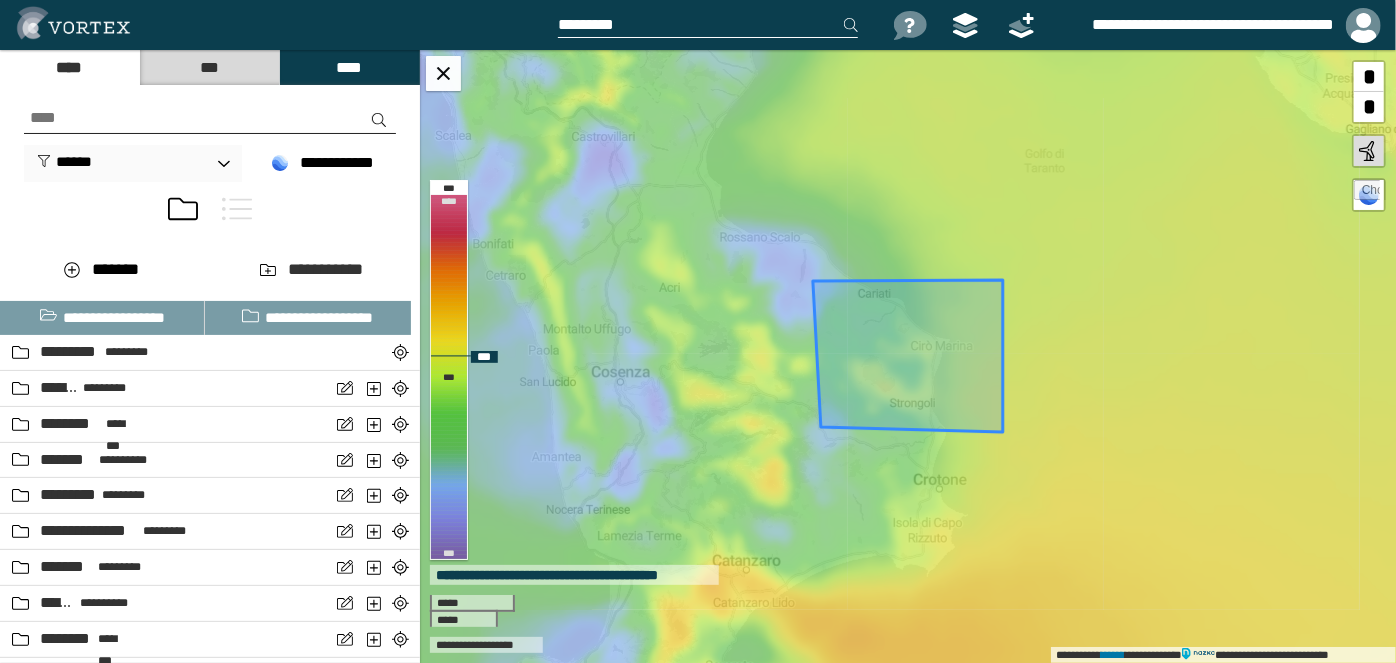 click on "*" at bounding box center (1369, 107) 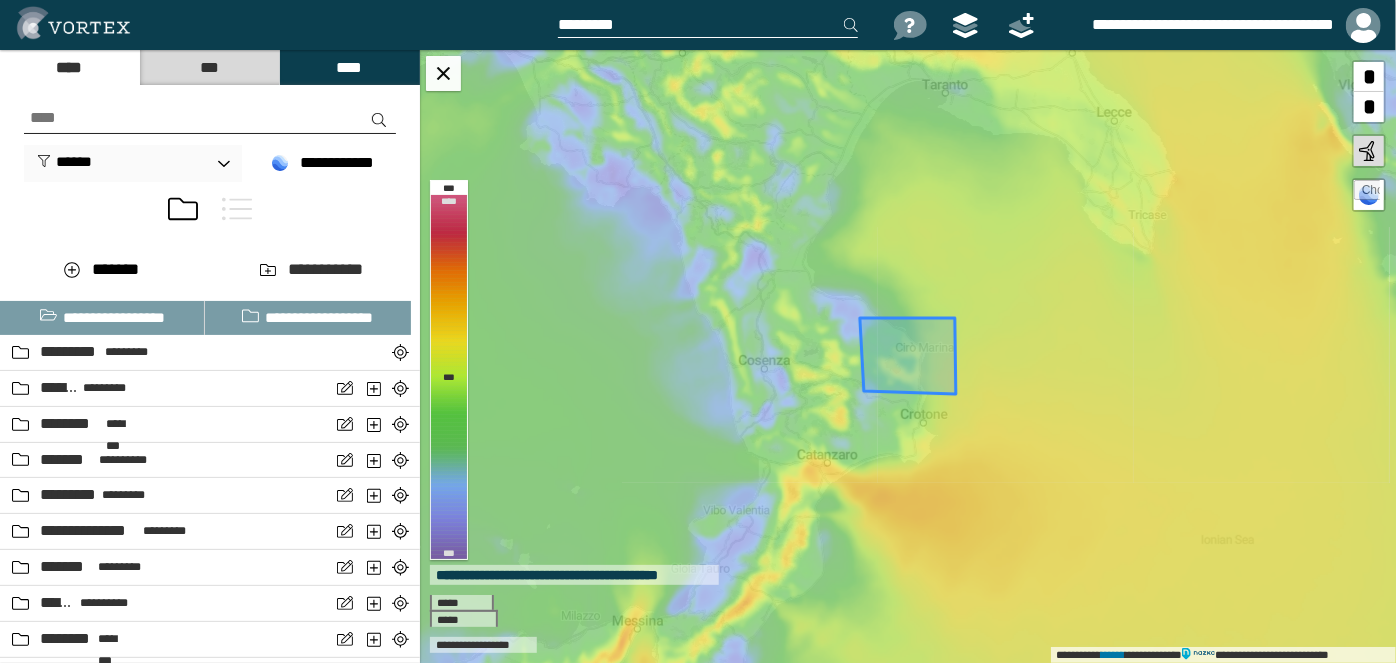 click on "***" at bounding box center [209, 67] 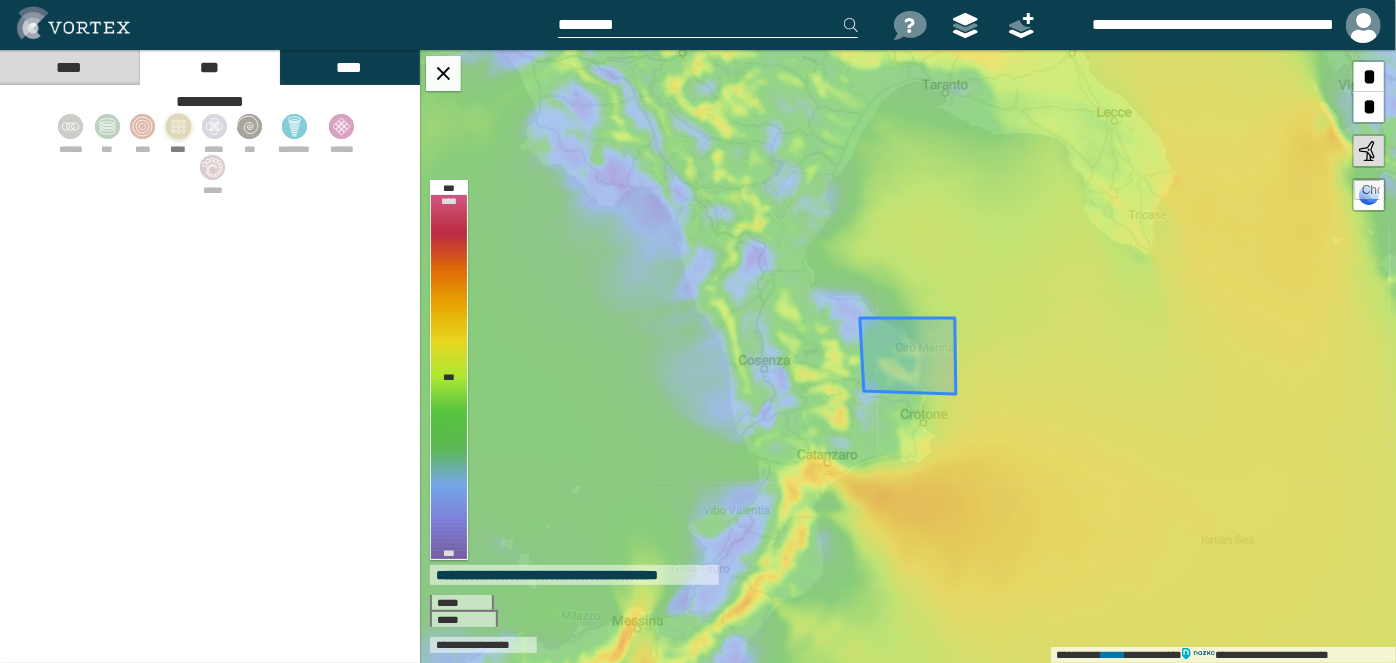 click 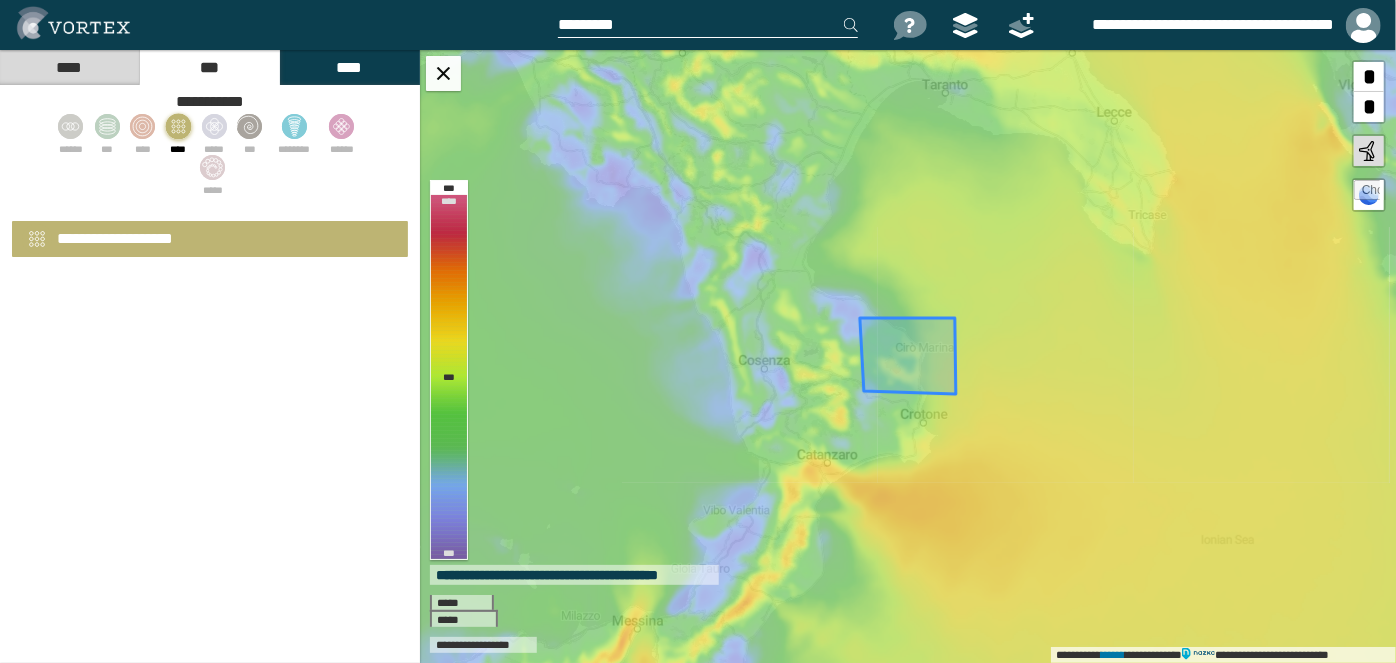 select on "*" 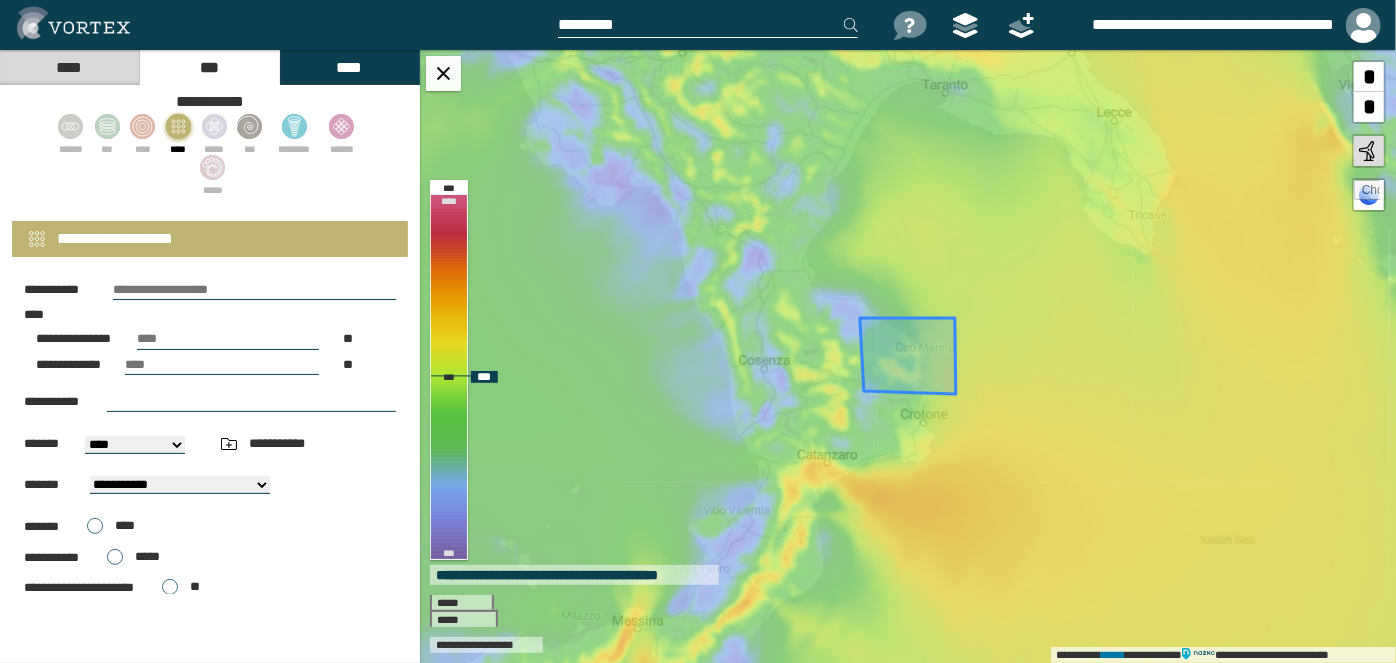 click on "**********" at bounding box center (908, 356) 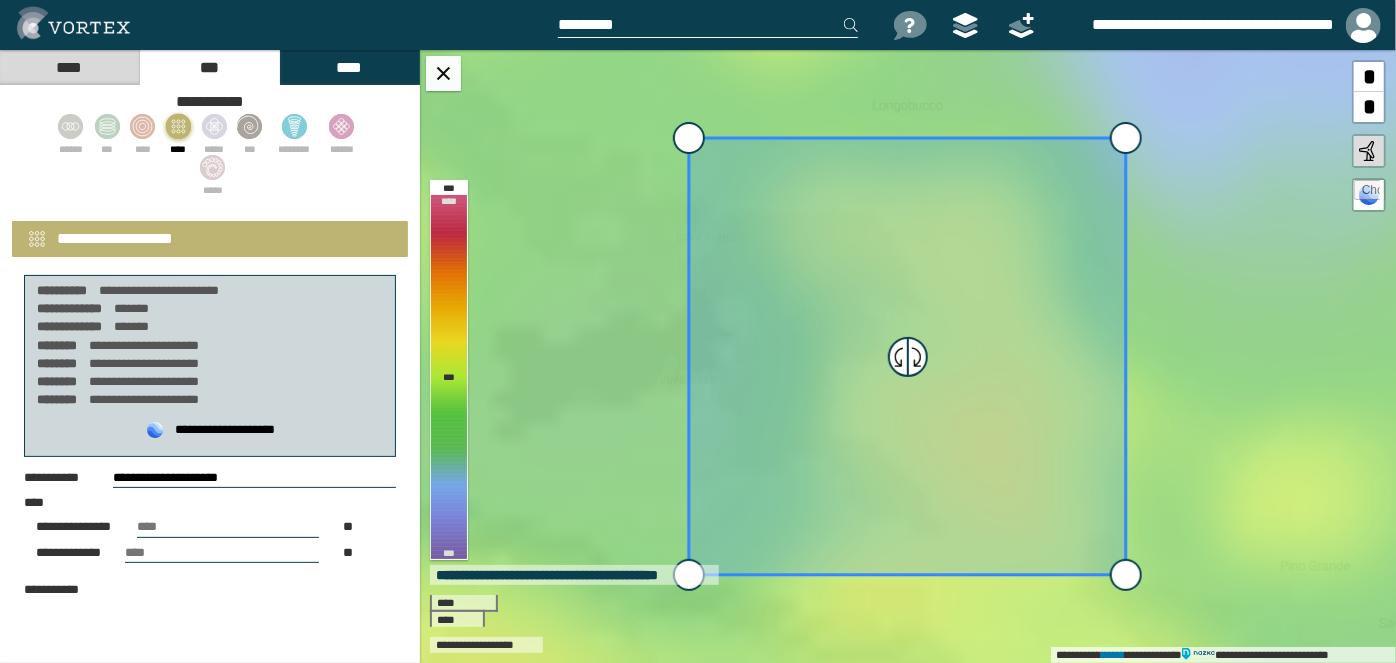 select on "**" 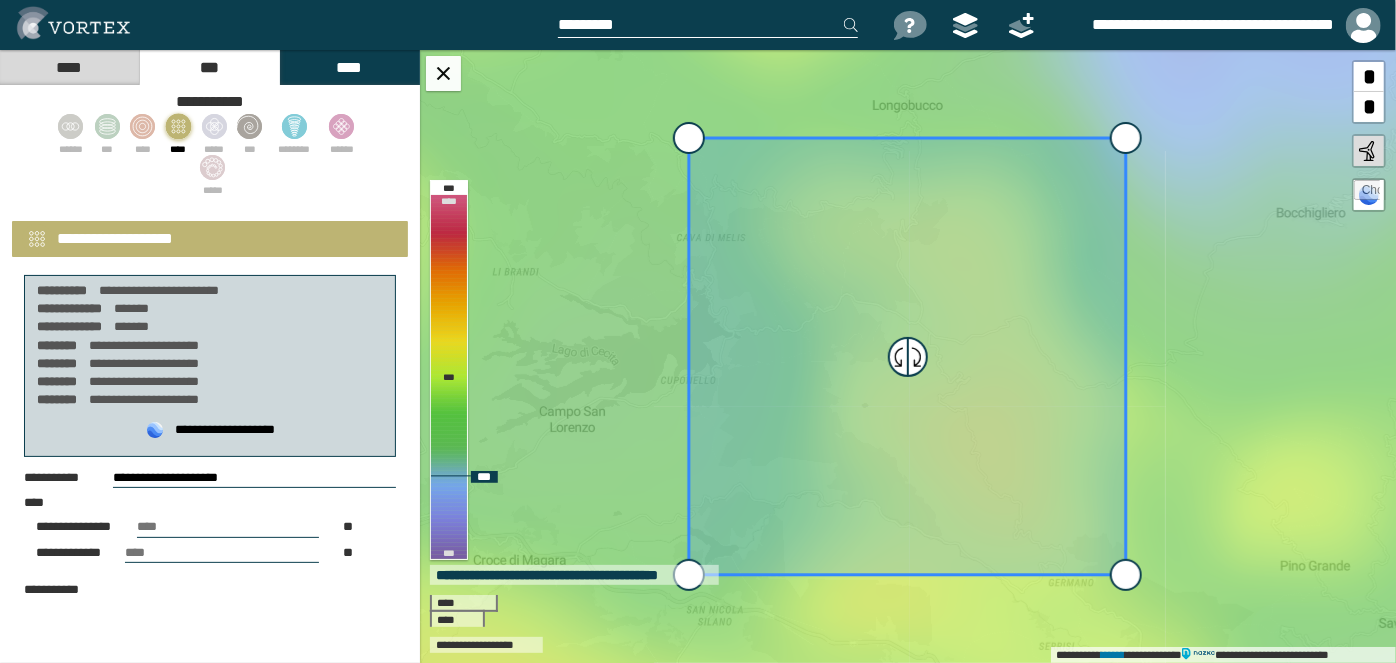 click on "*" at bounding box center [1369, 107] 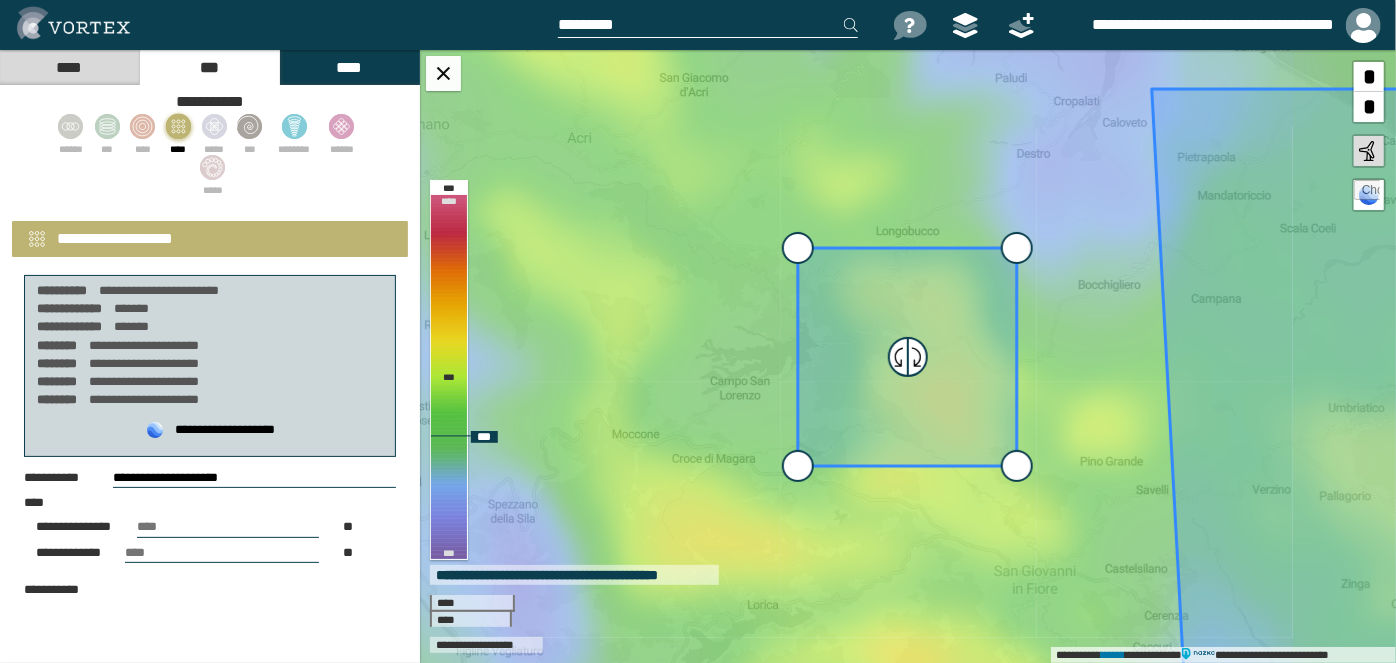 click on "*" at bounding box center (1369, 107) 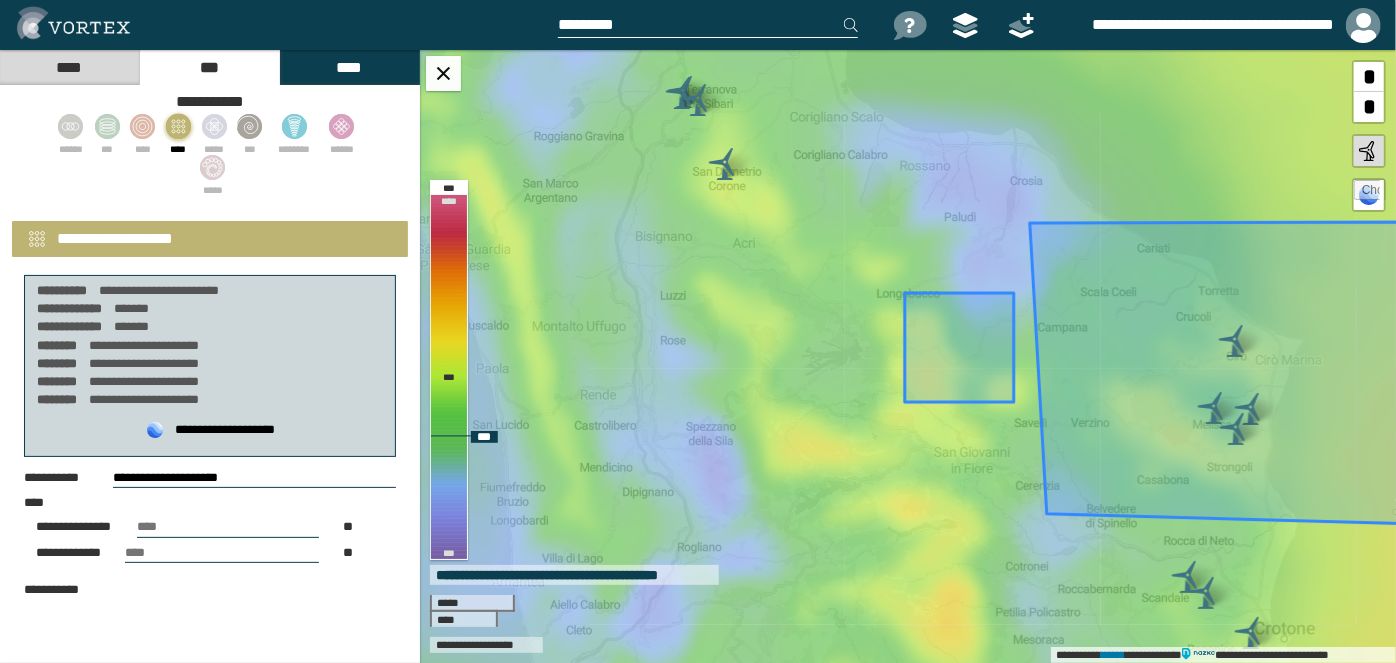 drag, startPoint x: 943, startPoint y: 359, endPoint x: 1310, endPoint y: 340, distance: 367.4915 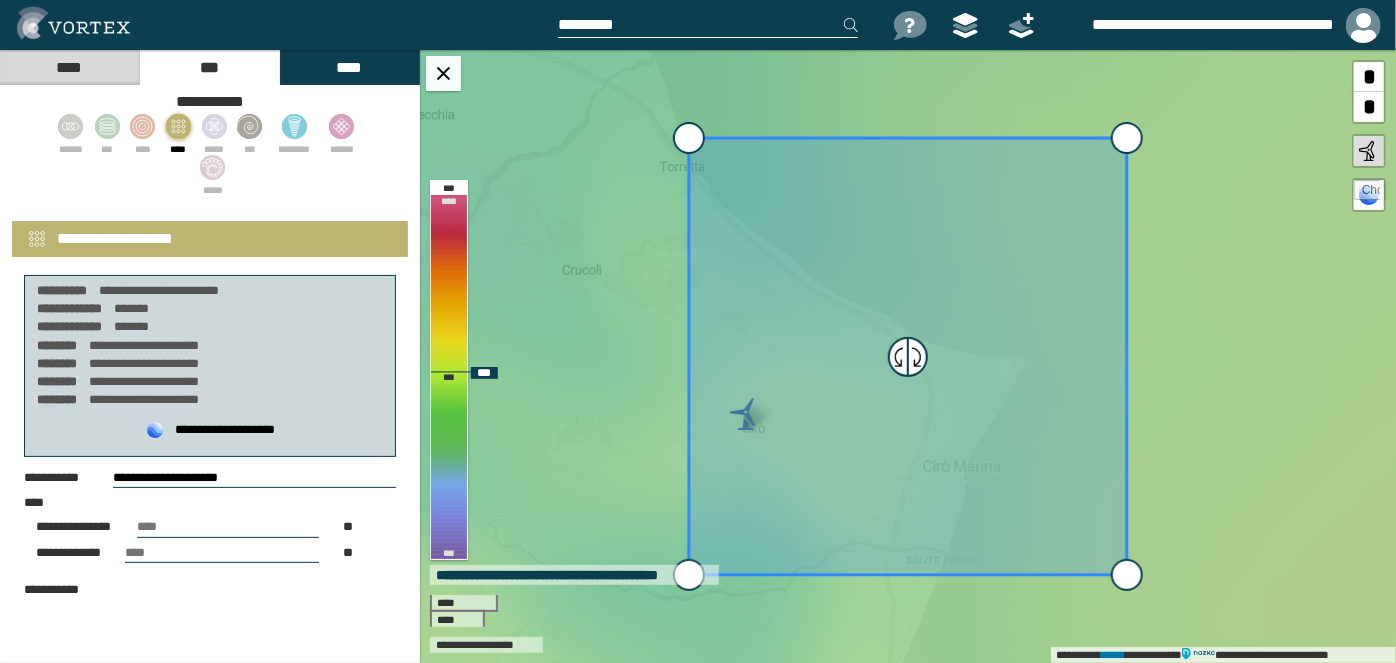 click on "*" at bounding box center [1369, 107] 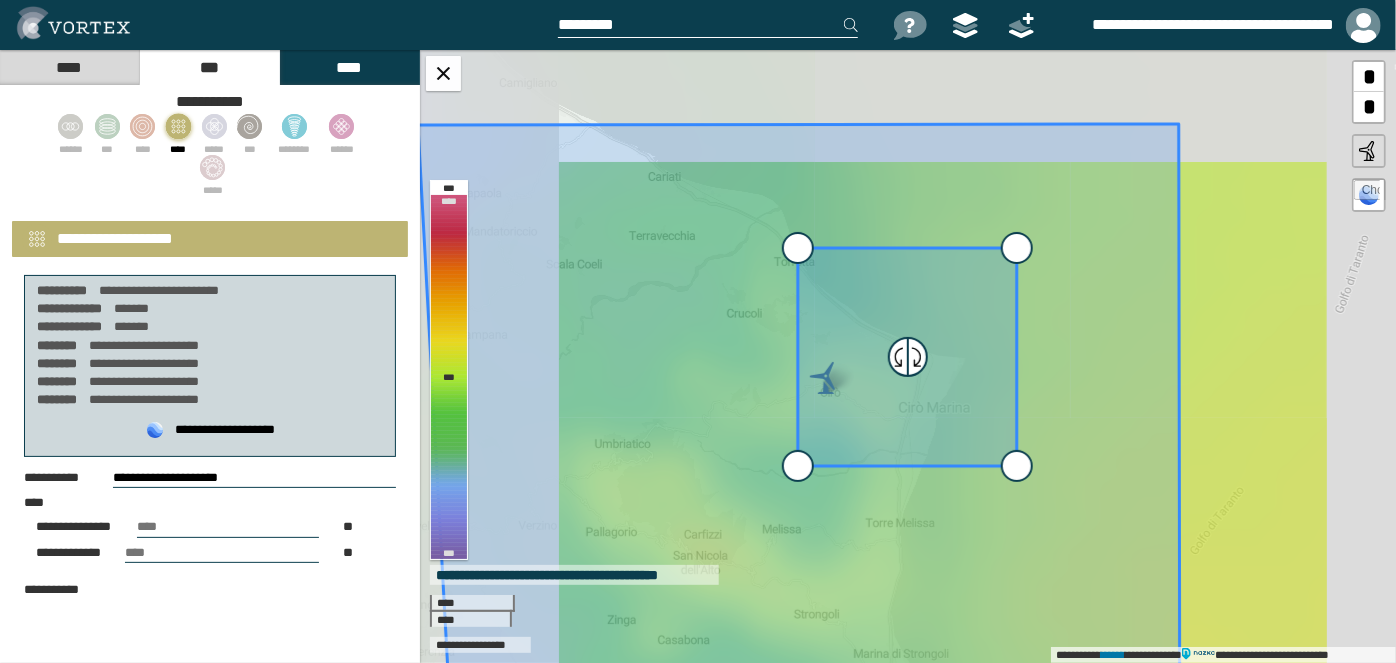click on "*" at bounding box center [1369, 107] 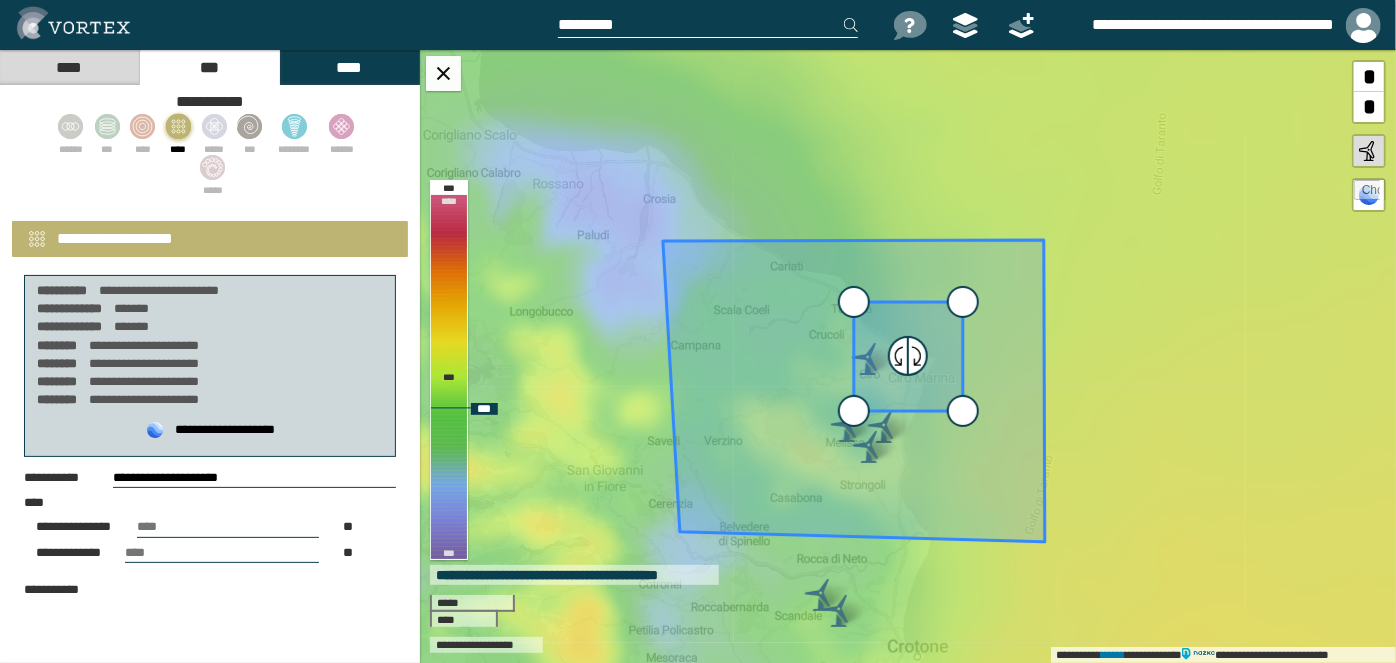 type on "**********" 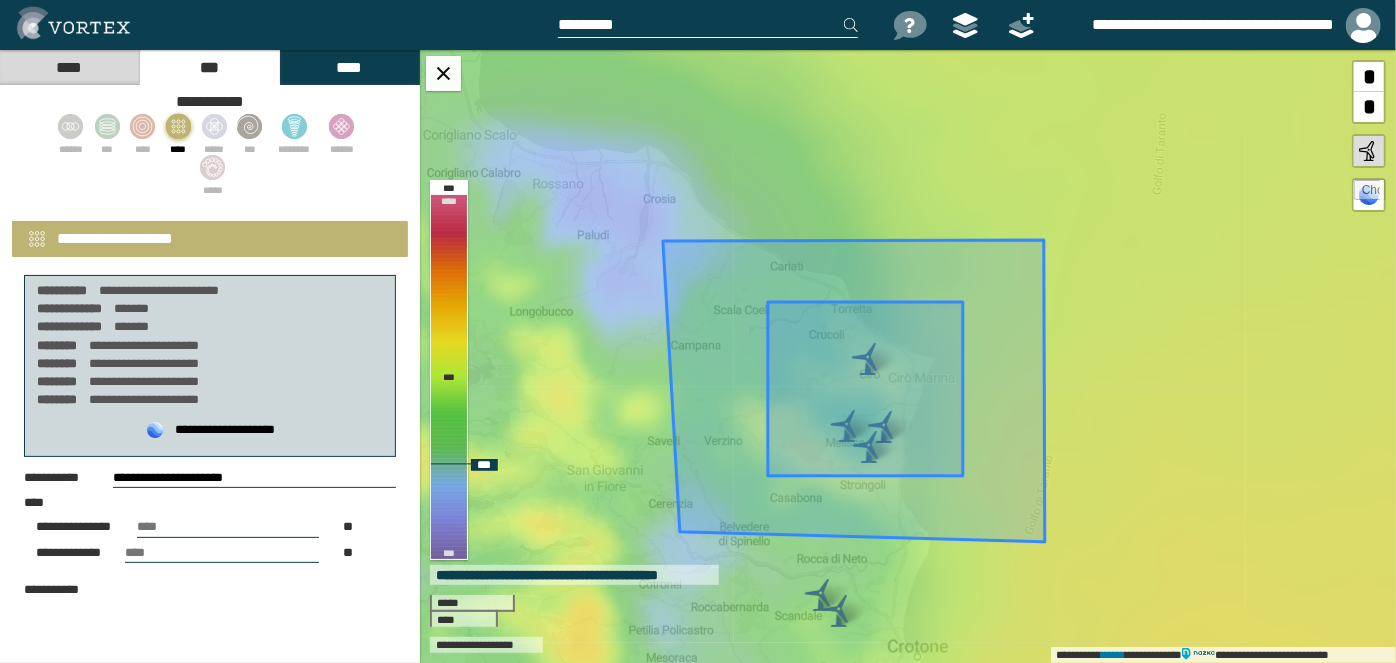 drag, startPoint x: 848, startPoint y: 407, endPoint x: 701, endPoint y: 512, distance: 180.64883 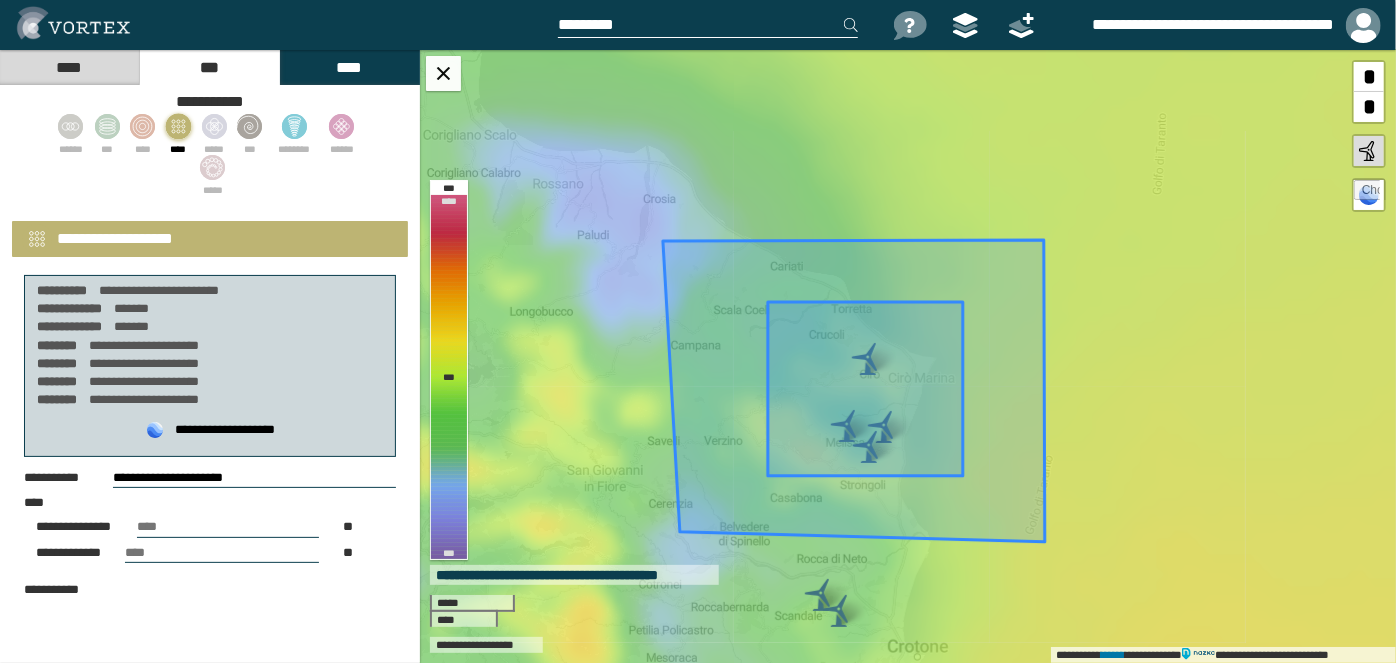 scroll, scrollTop: 352, scrollLeft: 0, axis: vertical 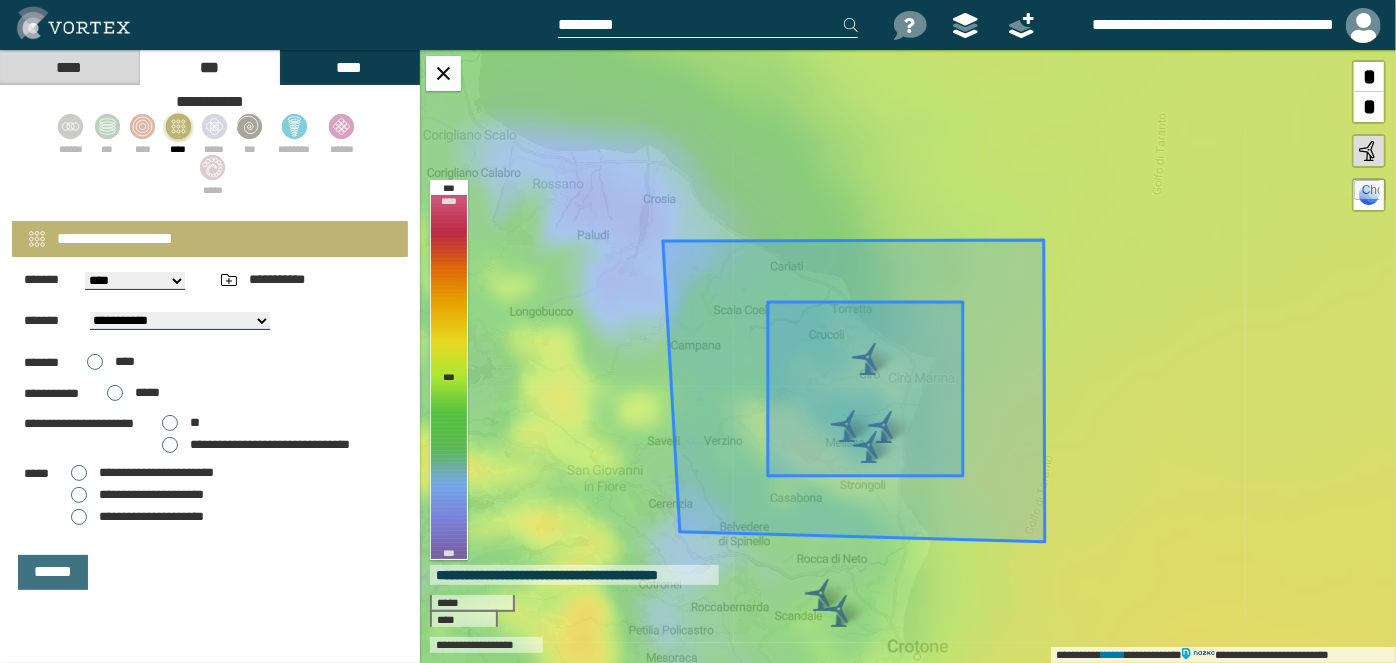 click on "**********" at bounding box center (137, 495) 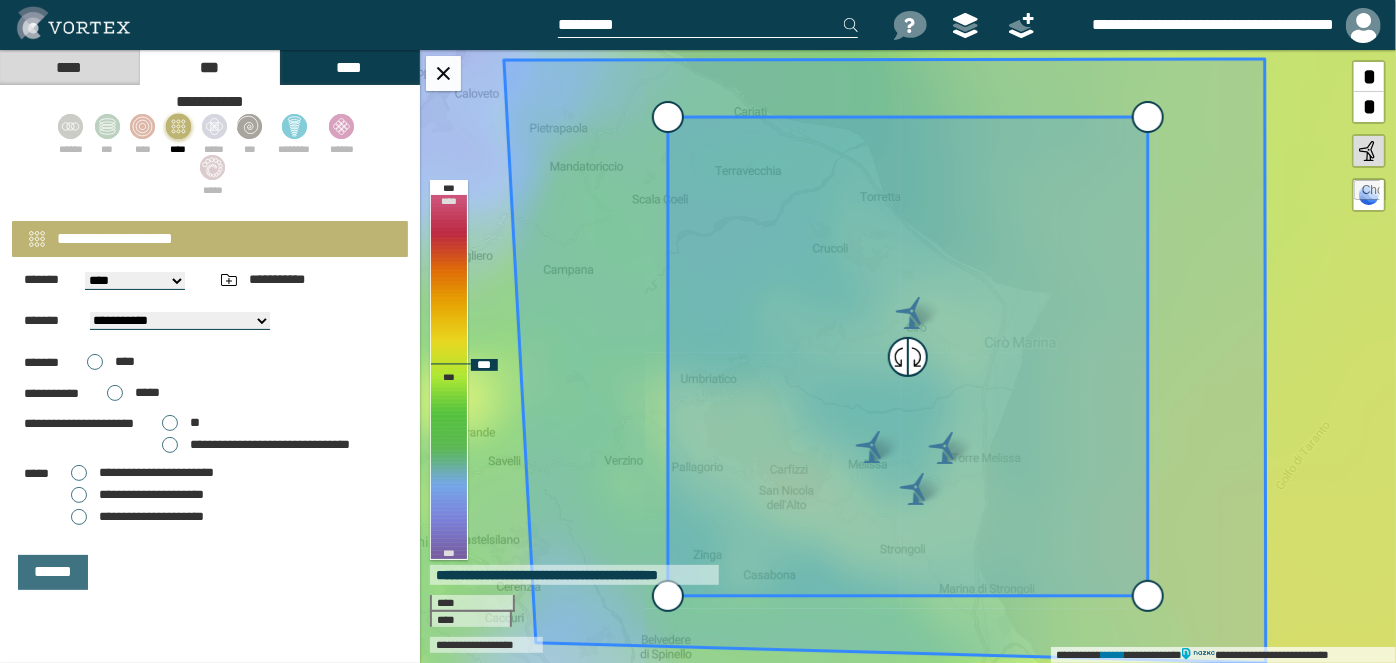 click on "*" at bounding box center [1369, 107] 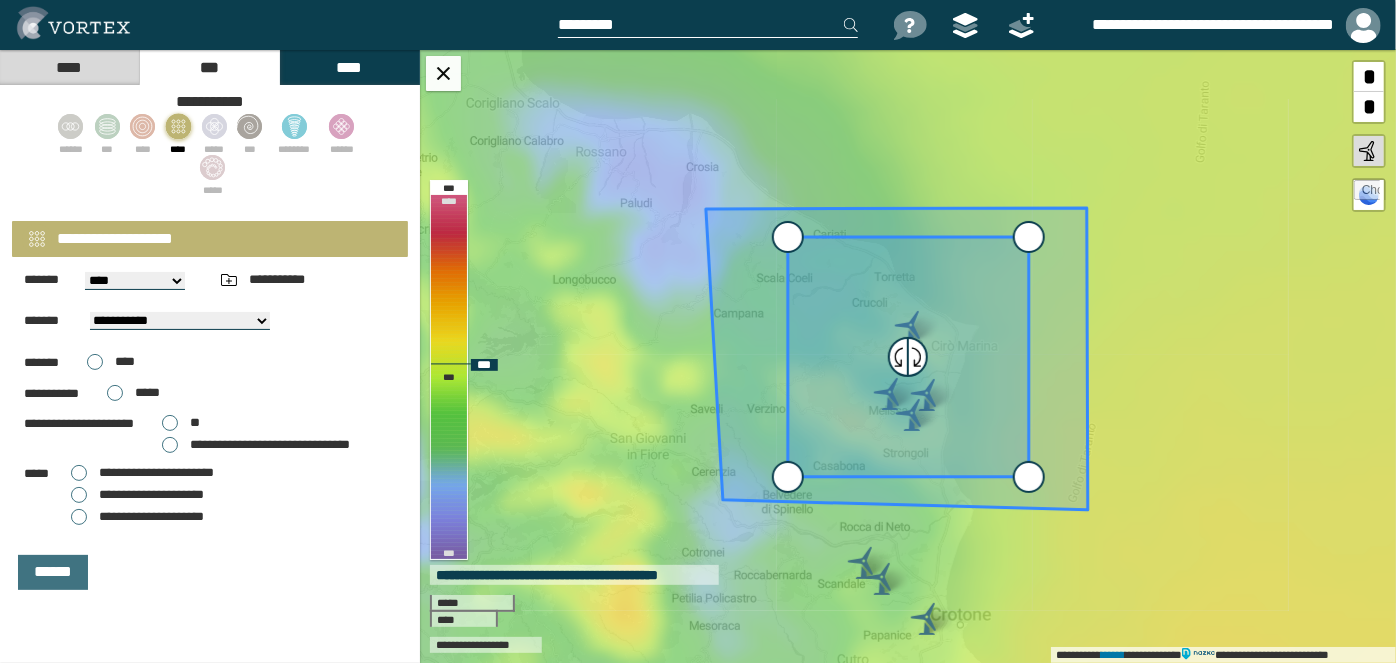 click on "*" at bounding box center [1369, 107] 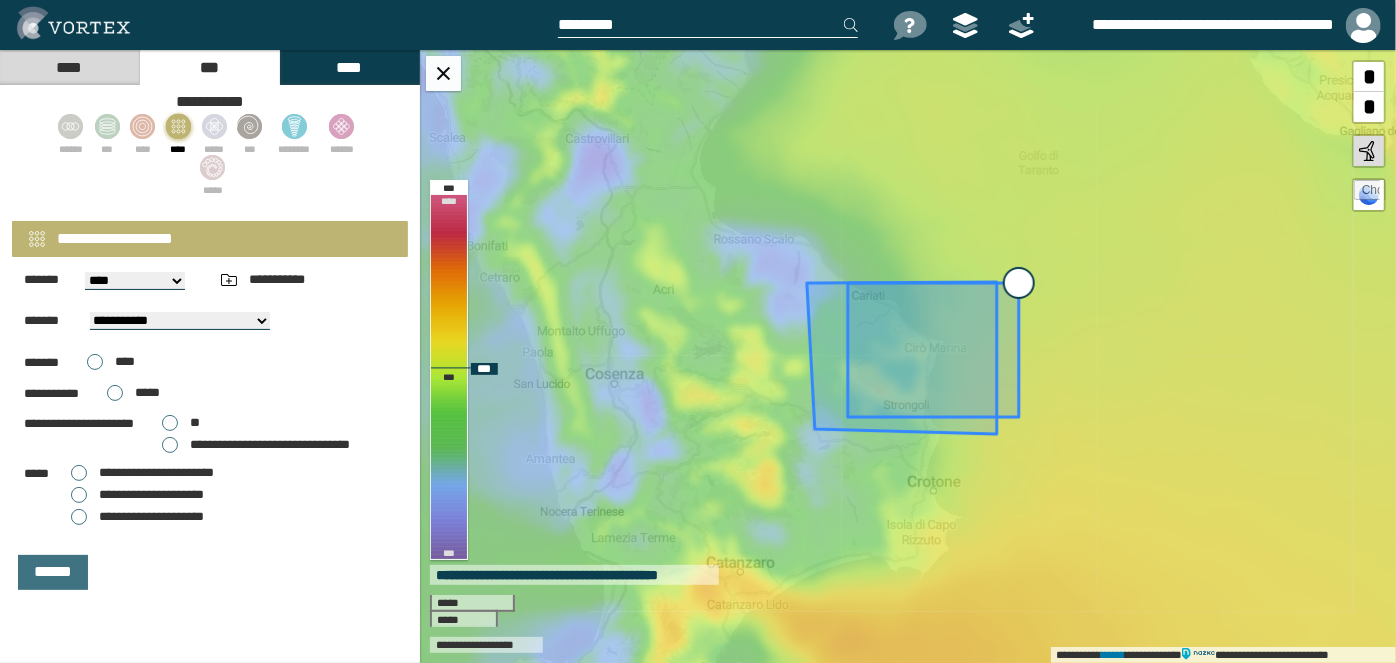 drag, startPoint x: 971, startPoint y: 294, endPoint x: 885, endPoint y: 302, distance: 86.37129 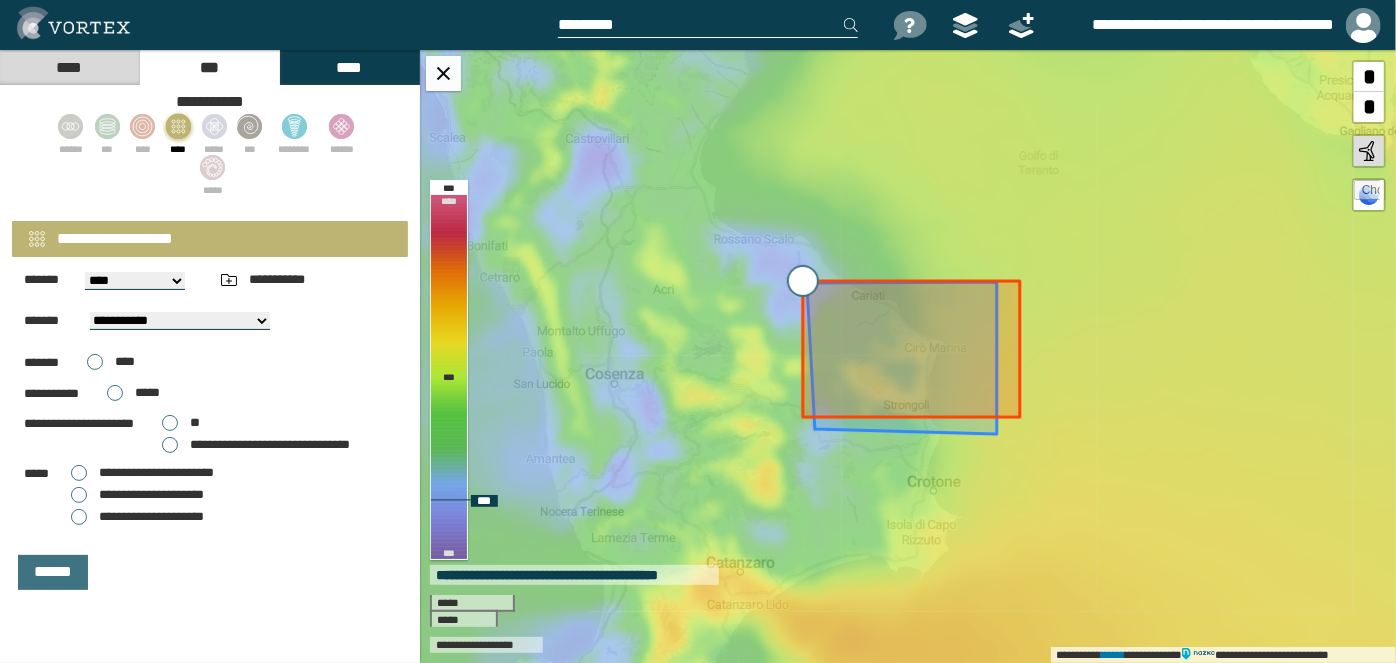 drag, startPoint x: 848, startPoint y: 279, endPoint x: 803, endPoint y: 278, distance: 45.01111 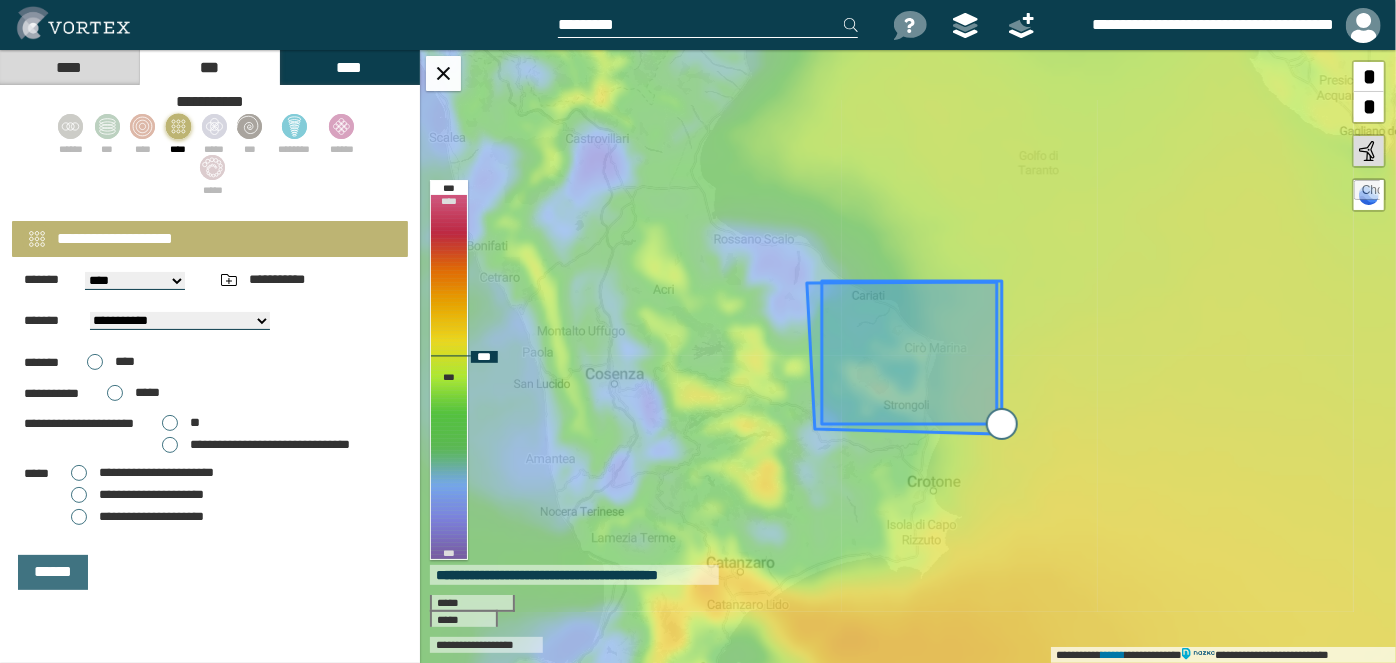 drag, startPoint x: 1026, startPoint y: 419, endPoint x: 1008, endPoint y: 426, distance: 19.313208 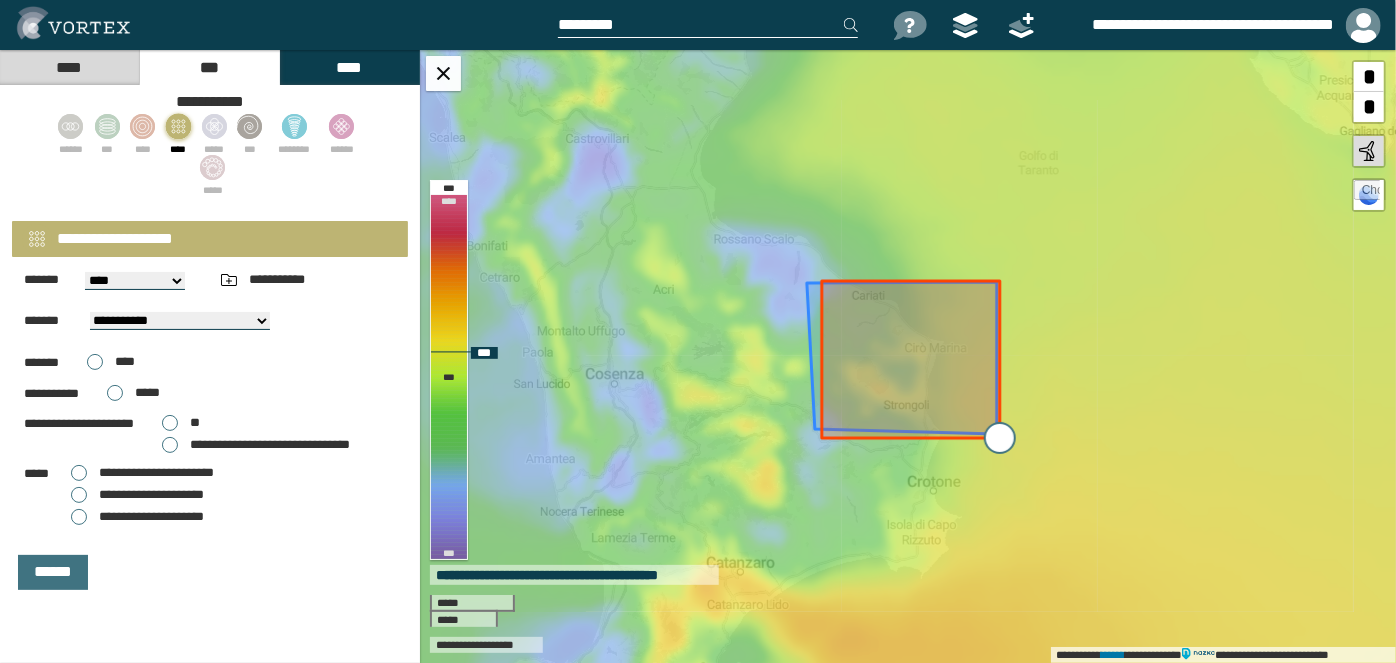 drag, startPoint x: 1002, startPoint y: 424, endPoint x: 1002, endPoint y: 438, distance: 14 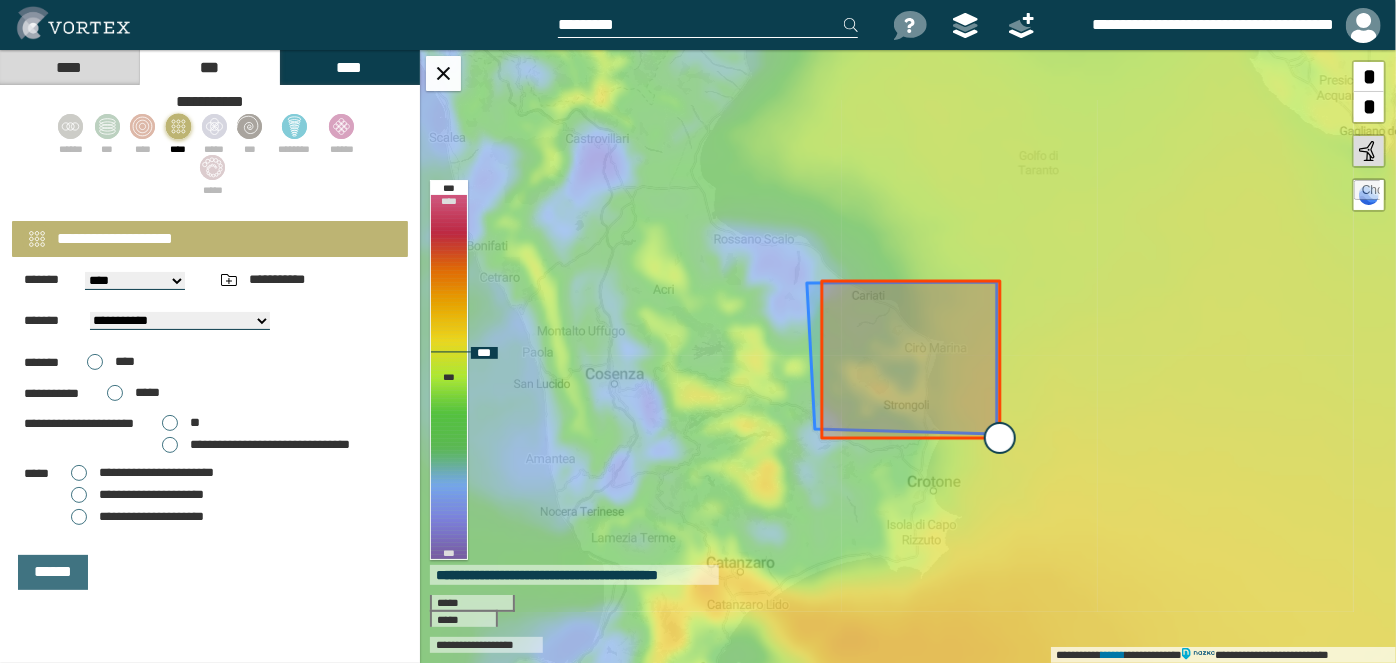 type on "**********" 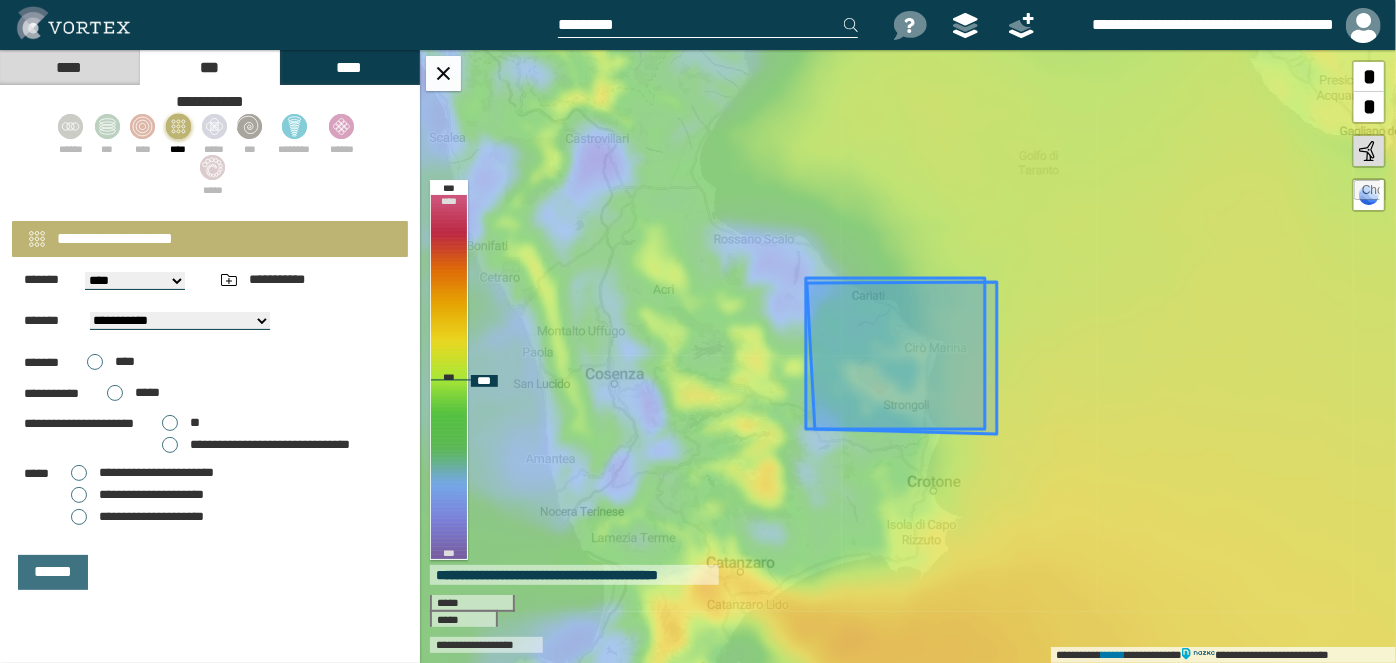 drag, startPoint x: 944, startPoint y: 392, endPoint x: 929, endPoint y: 389, distance: 15.297058 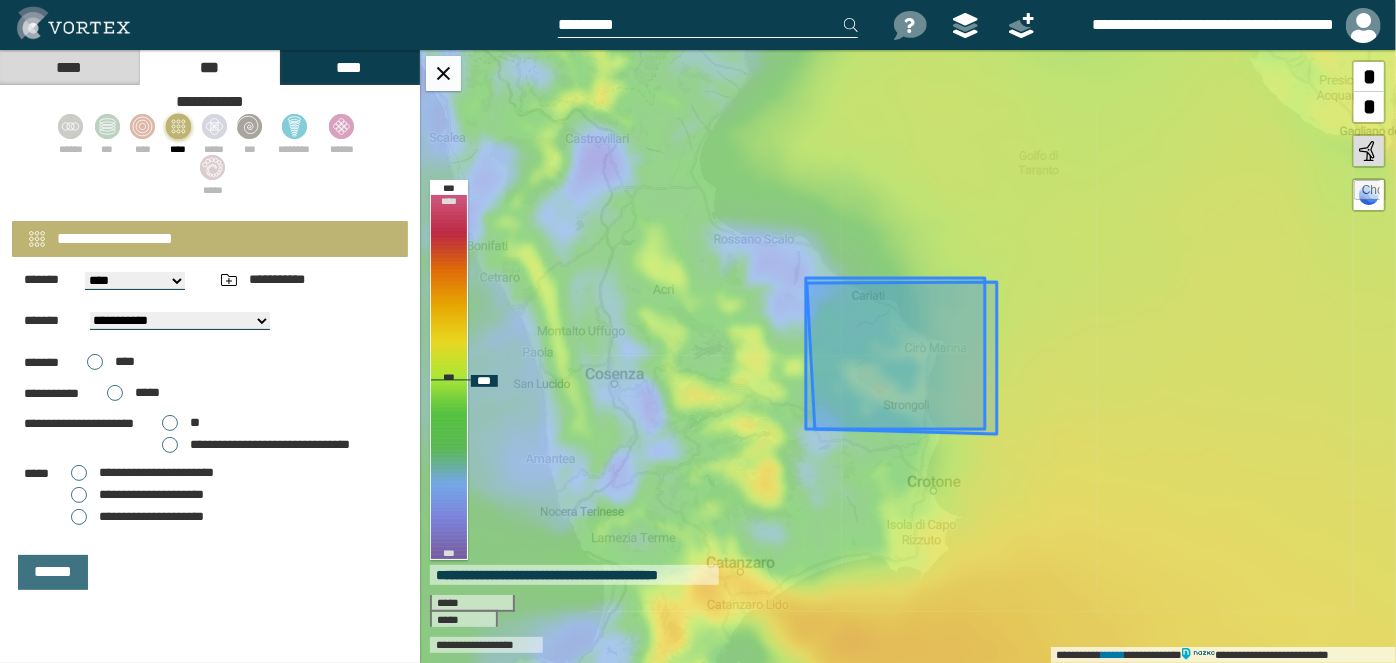 click 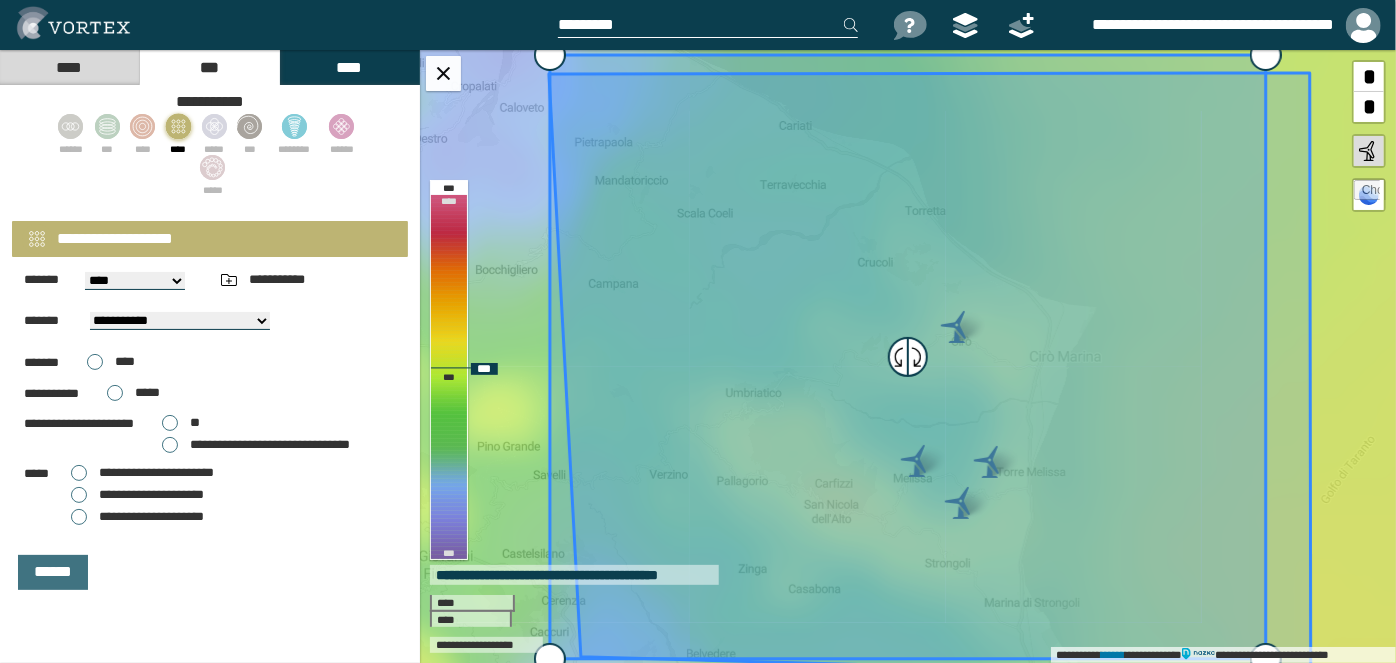 click on "*" at bounding box center [1369, 107] 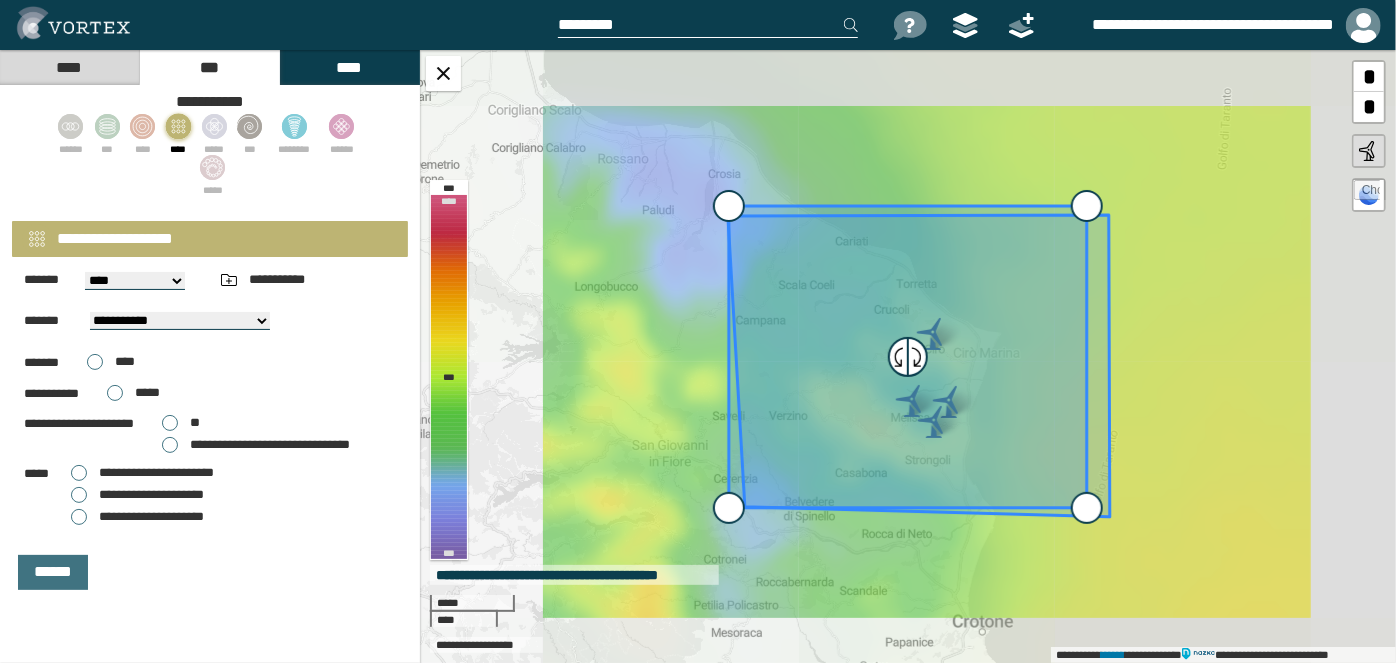 click on "*" at bounding box center [1369, 107] 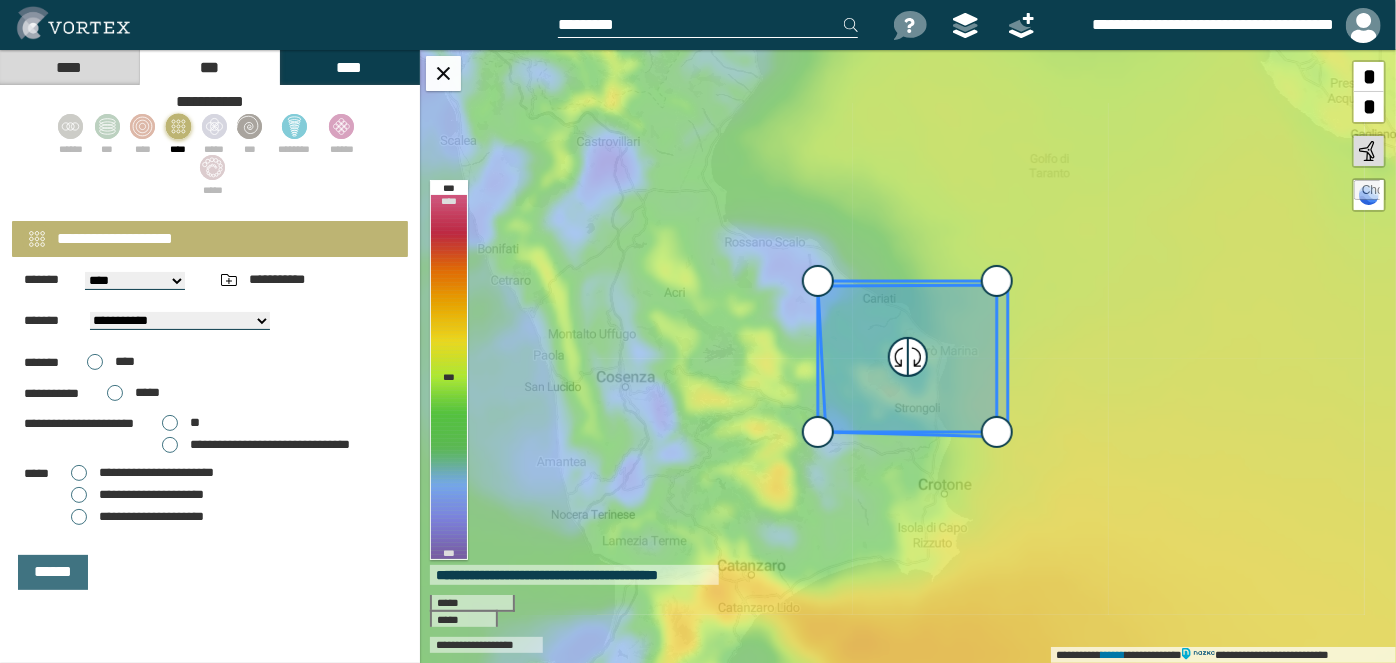 click on "**********" at bounding box center (137, 517) 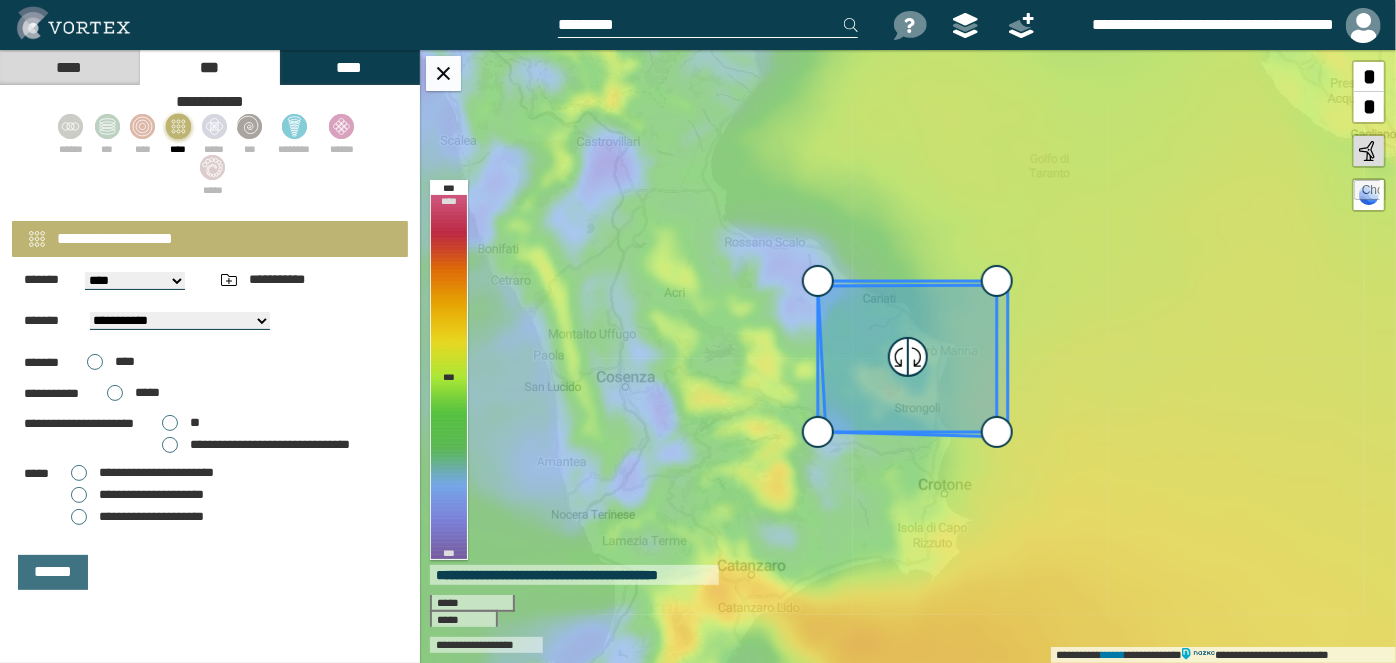 type on "*******" 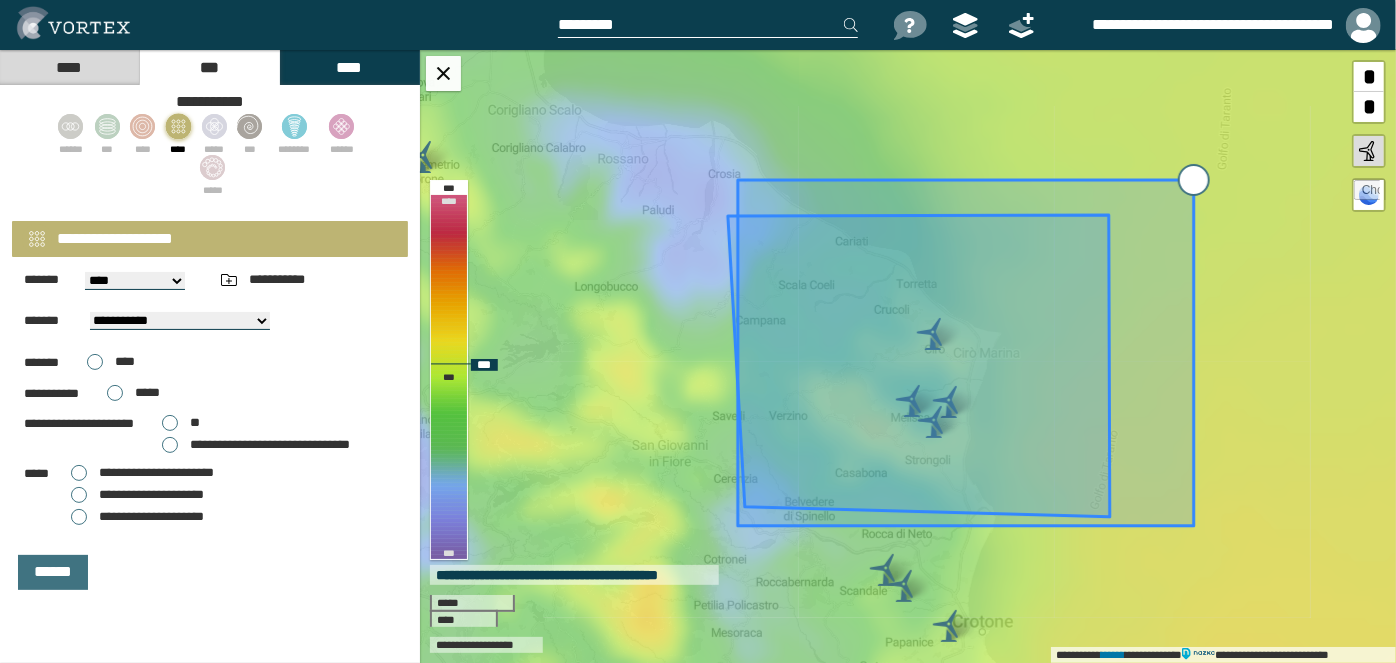 drag, startPoint x: 1181, startPoint y: 186, endPoint x: 1200, endPoint y: 172, distance: 23.600847 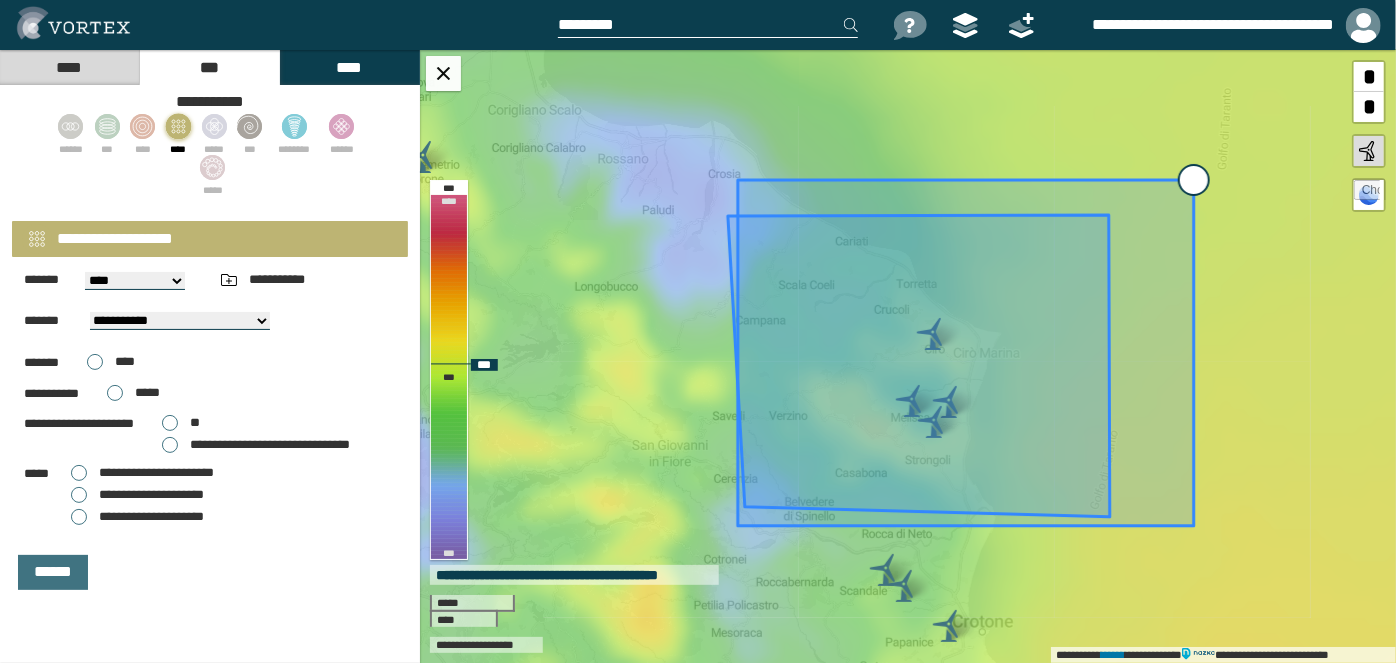 type on "**********" 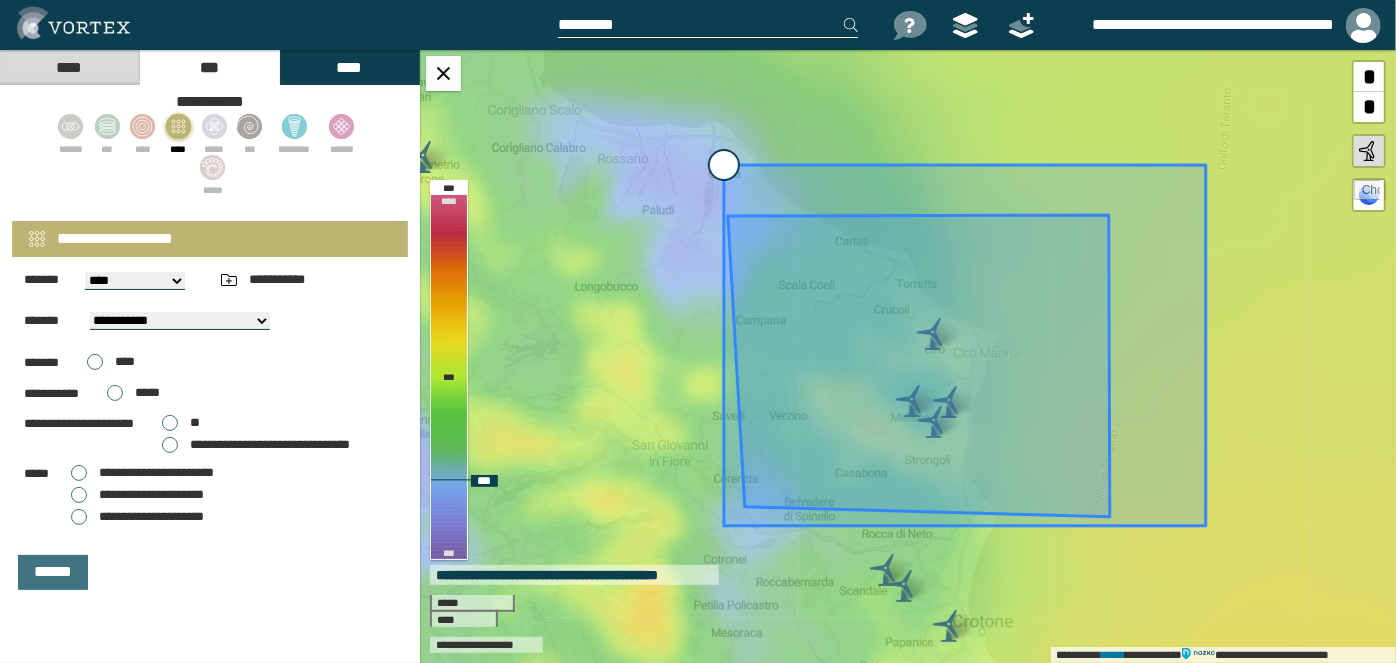 drag, startPoint x: 732, startPoint y: 163, endPoint x: 733, endPoint y: 176, distance: 13.038404 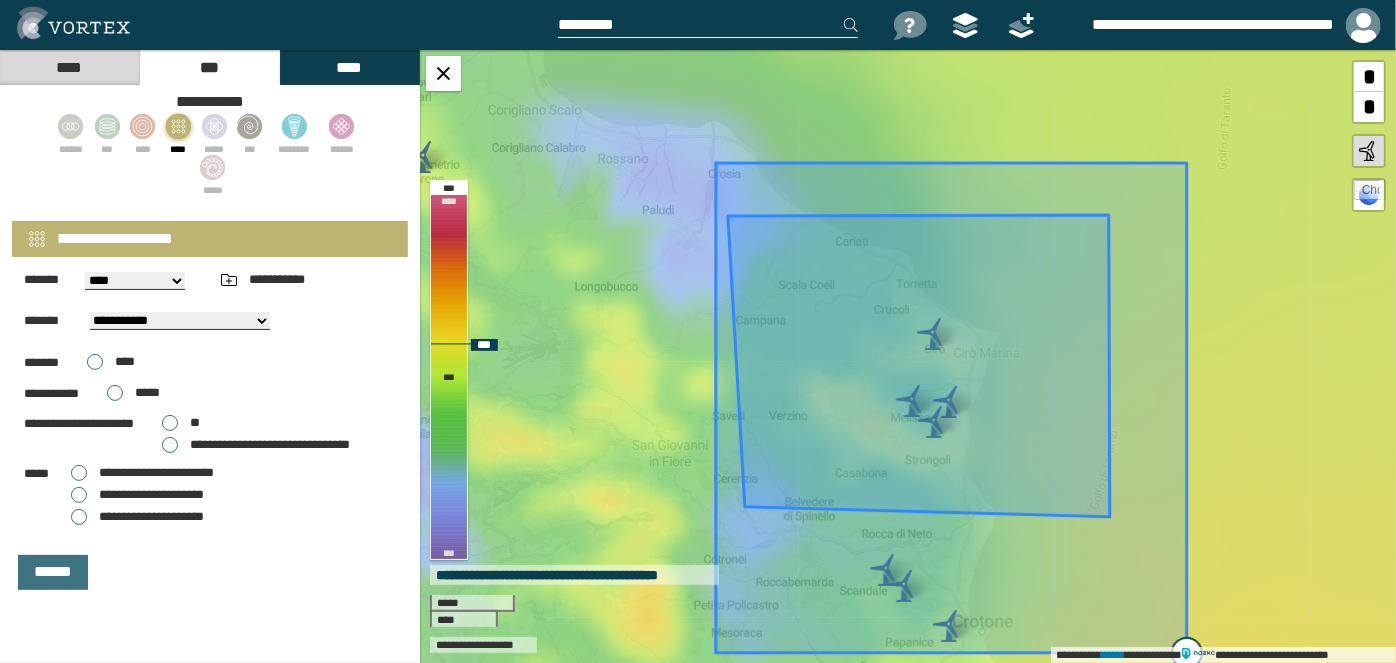 drag, startPoint x: 1209, startPoint y: 521, endPoint x: 1189, endPoint y: 651, distance: 131.52946 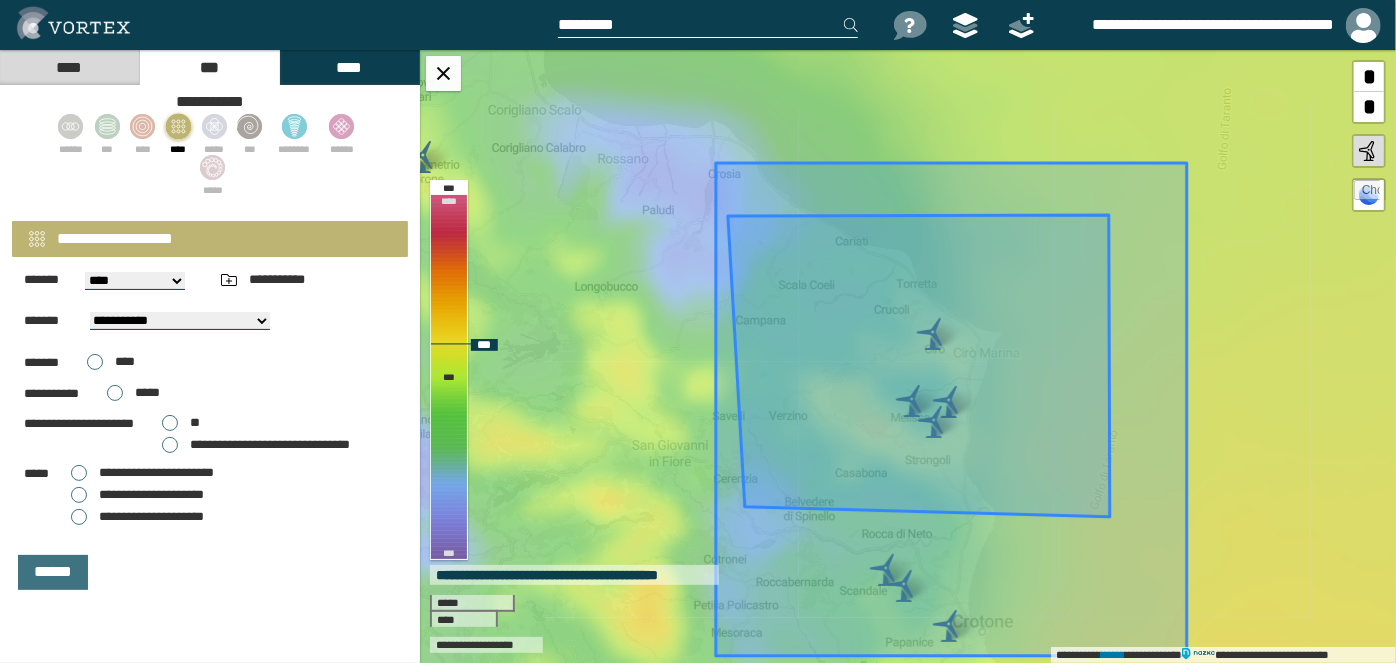 type on "**********" 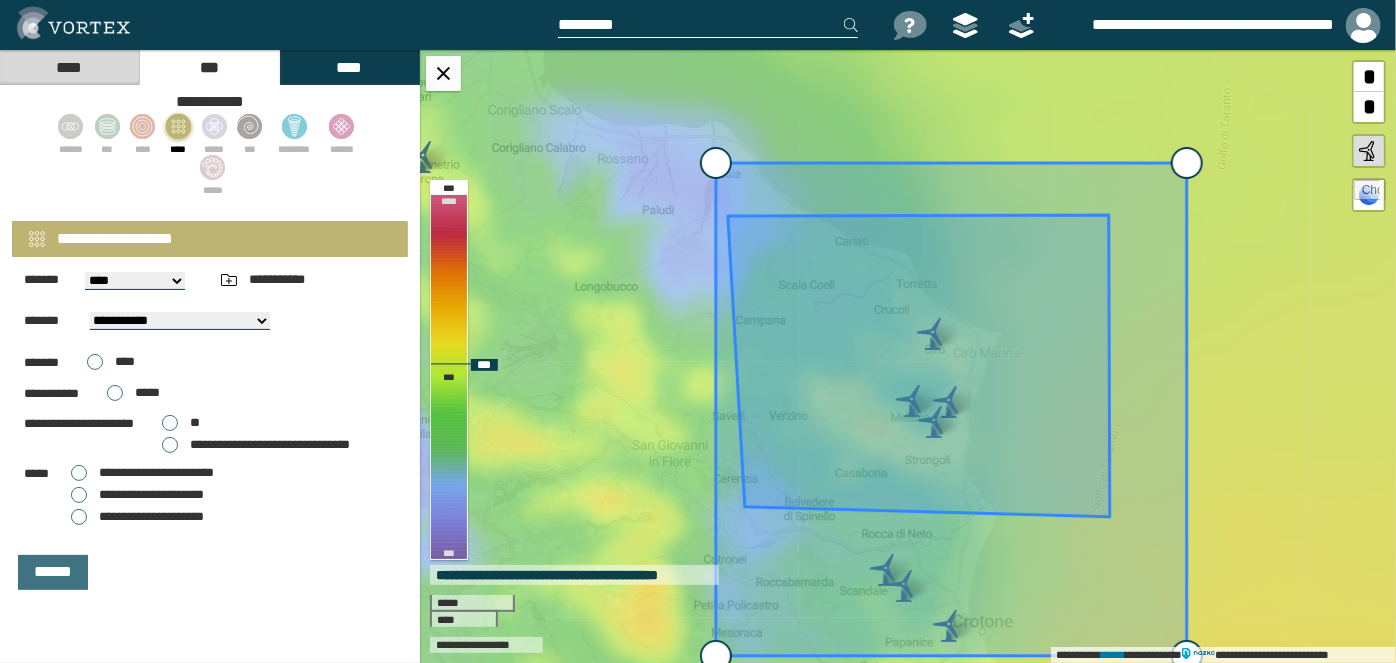 click on "*" at bounding box center [1369, 107] 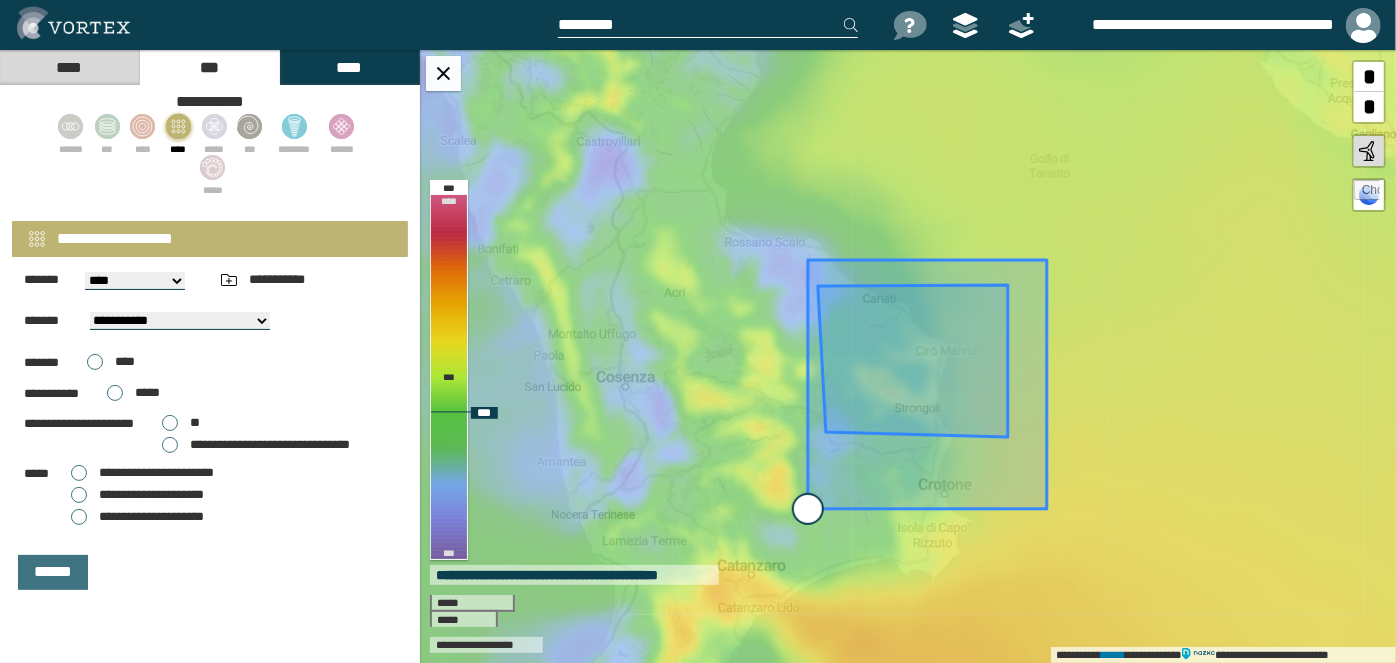 drag, startPoint x: 805, startPoint y: 507, endPoint x: 786, endPoint y: 519, distance: 22.472204 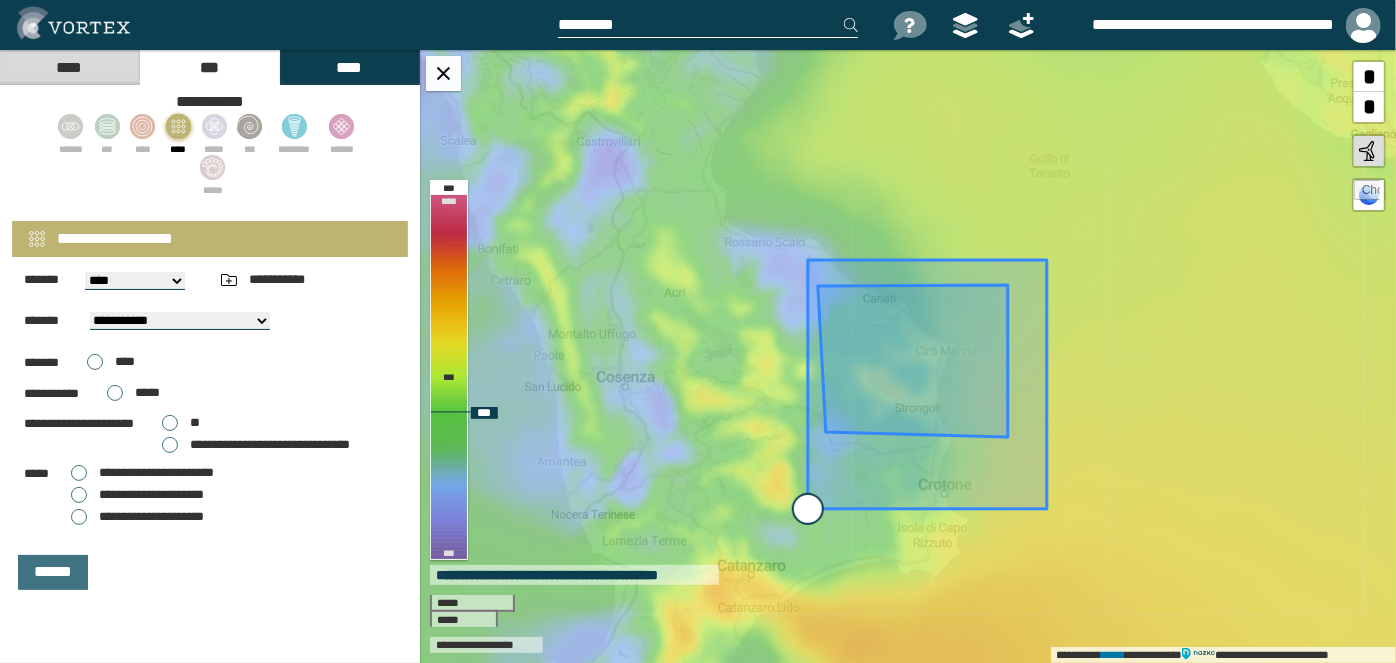 type on "**********" 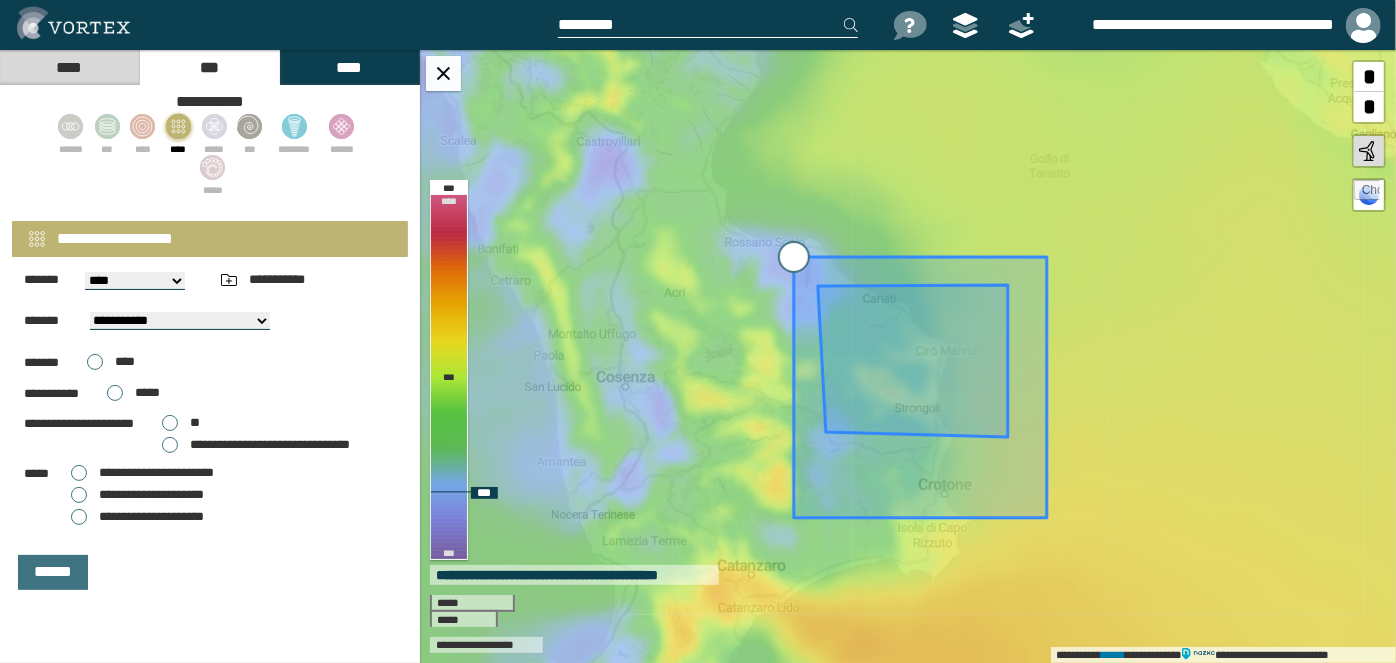 drag, startPoint x: 795, startPoint y: 257, endPoint x: 789, endPoint y: 229, distance: 28.635643 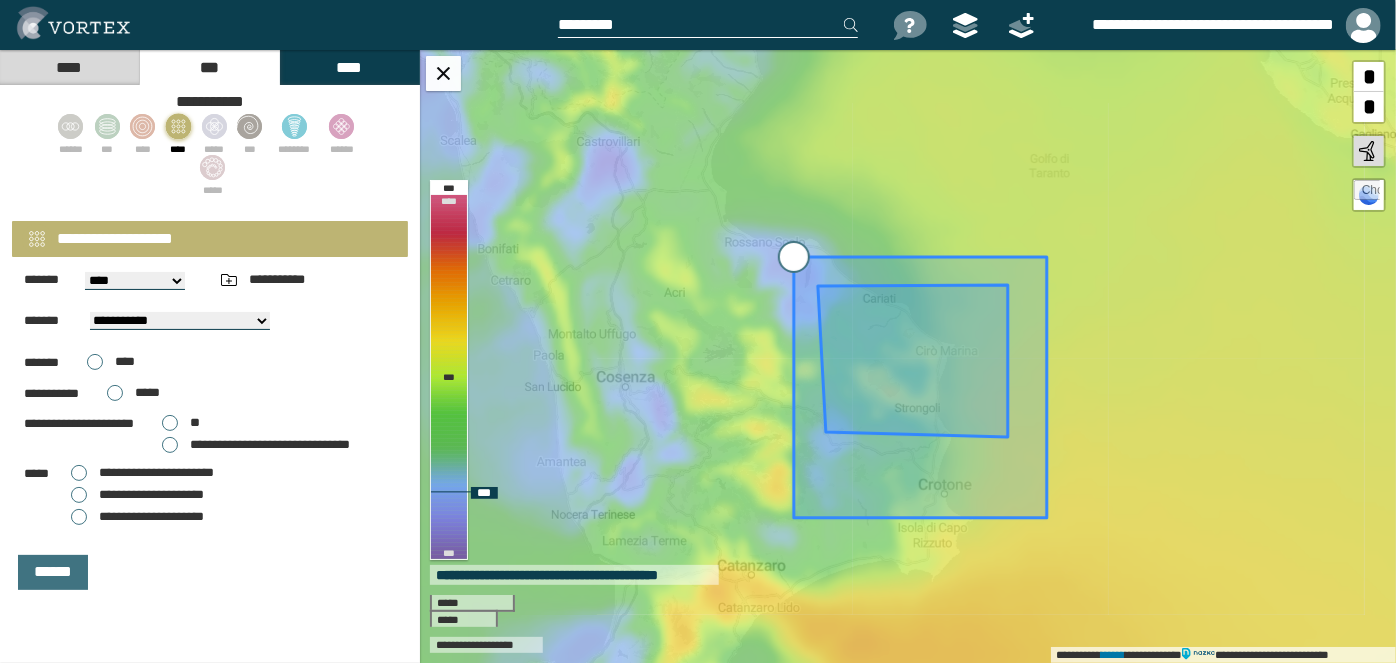 type on "**********" 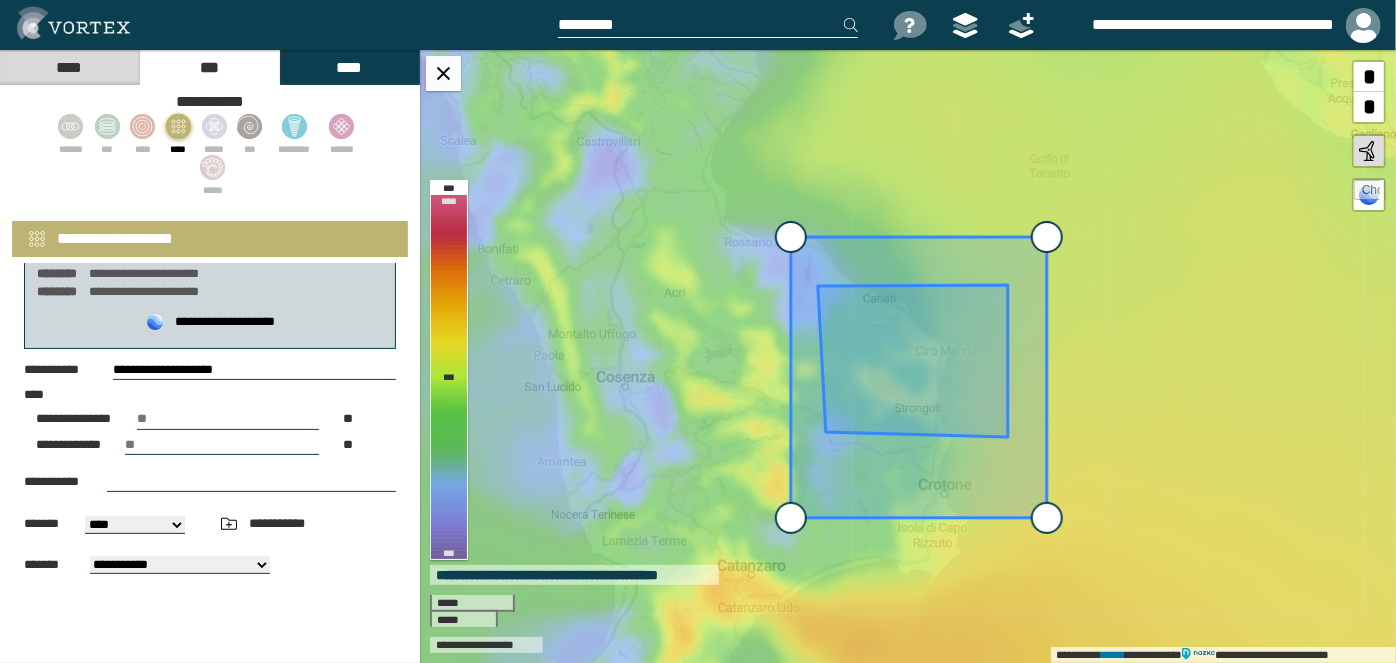 scroll, scrollTop: 272, scrollLeft: 0, axis: vertical 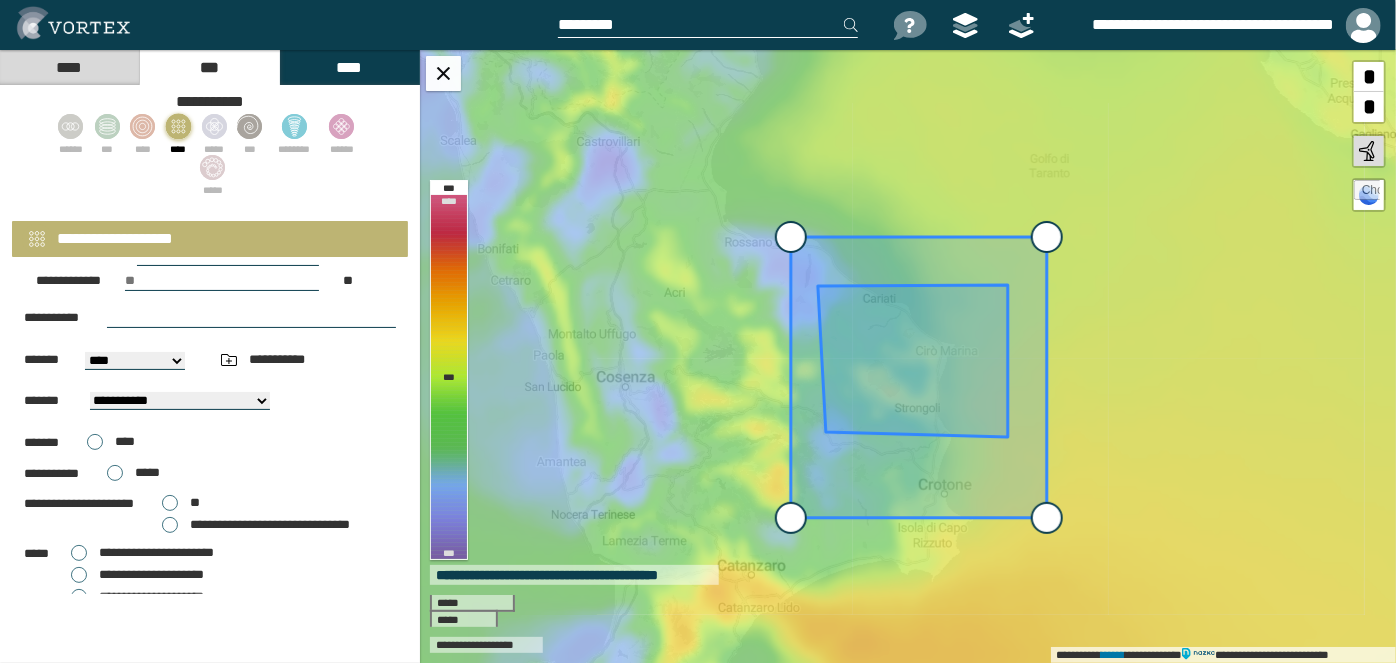 drag, startPoint x: 136, startPoint y: 309, endPoint x: 149, endPoint y: 295, distance: 19.104973 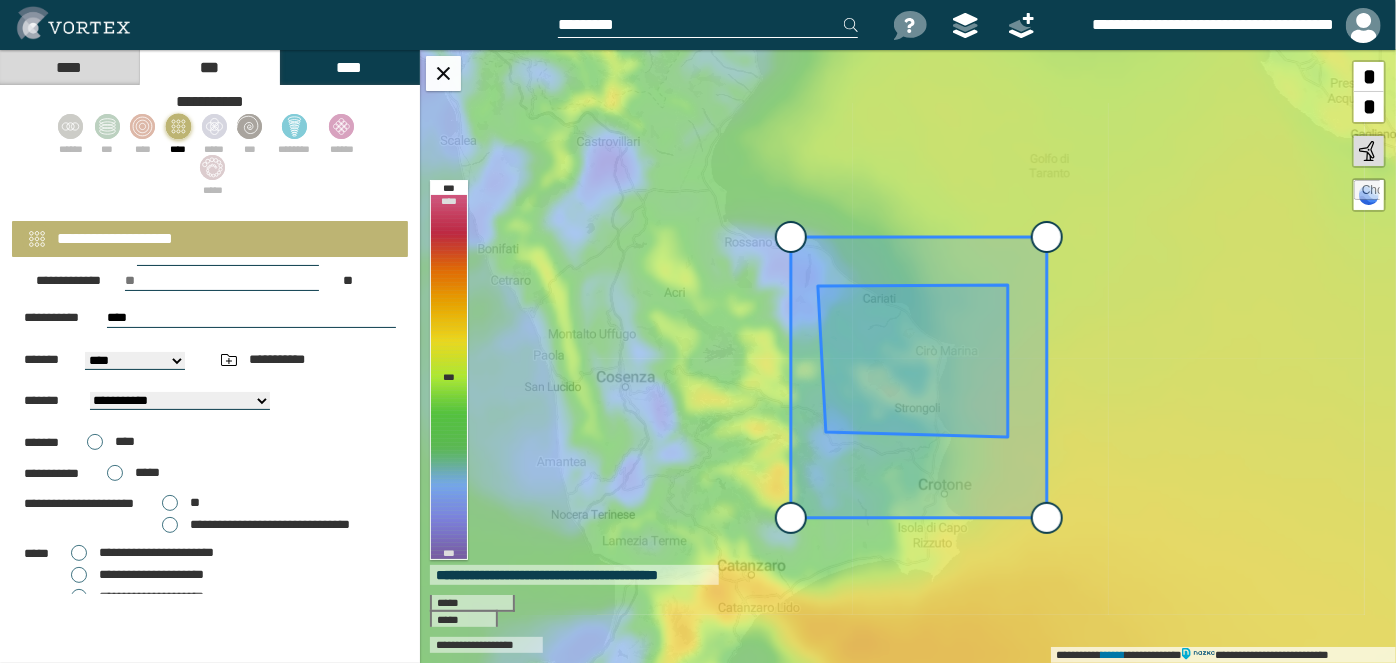 type on "****" 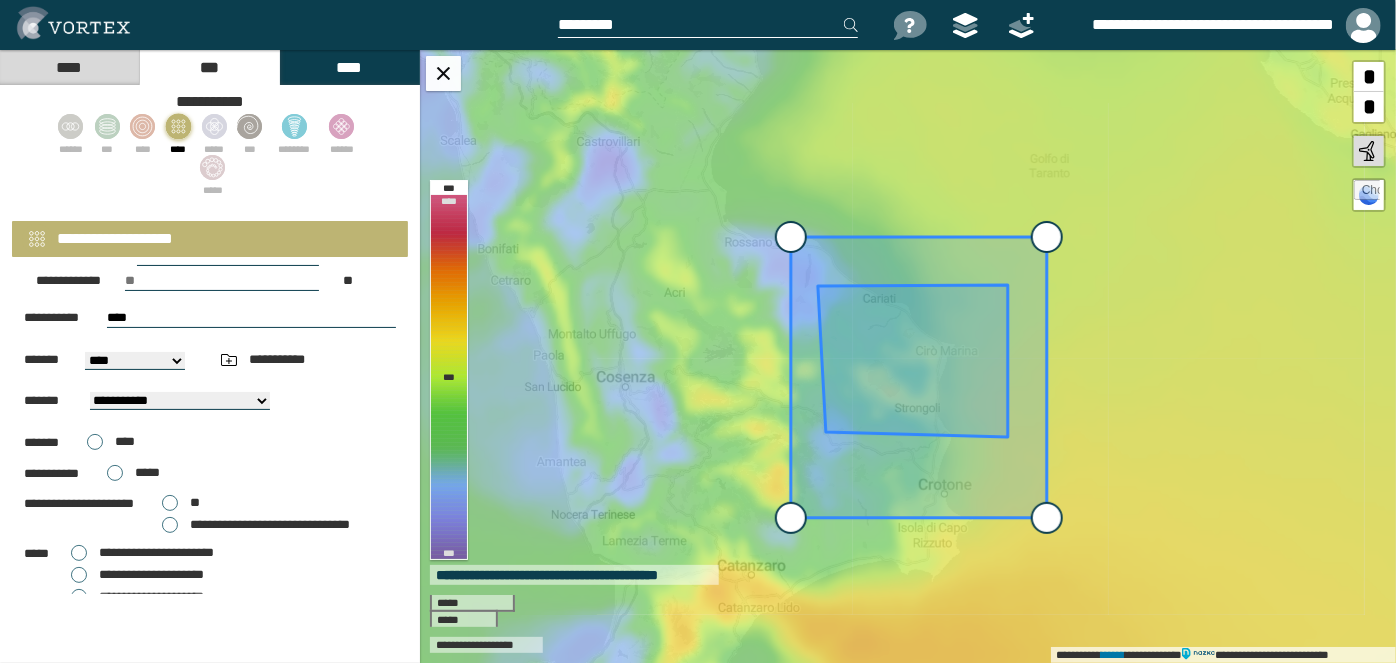 click on "**********" at bounding box center (135, 361) 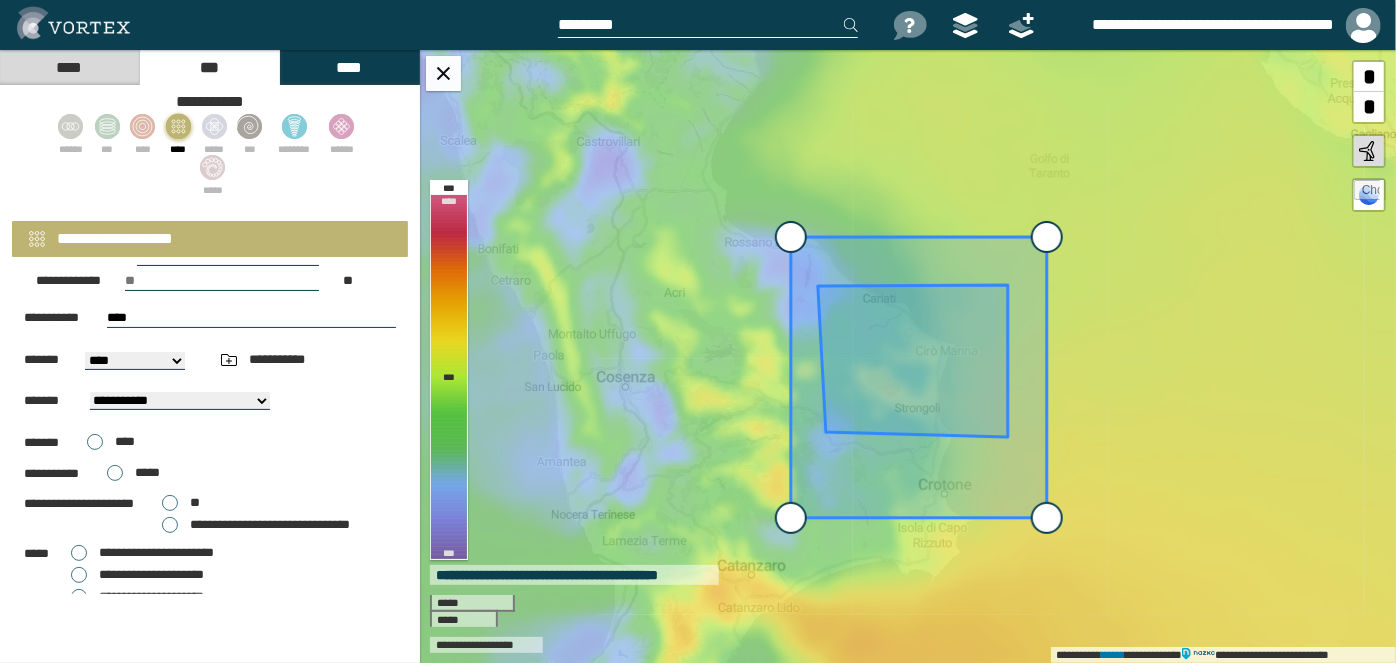 select on "**" 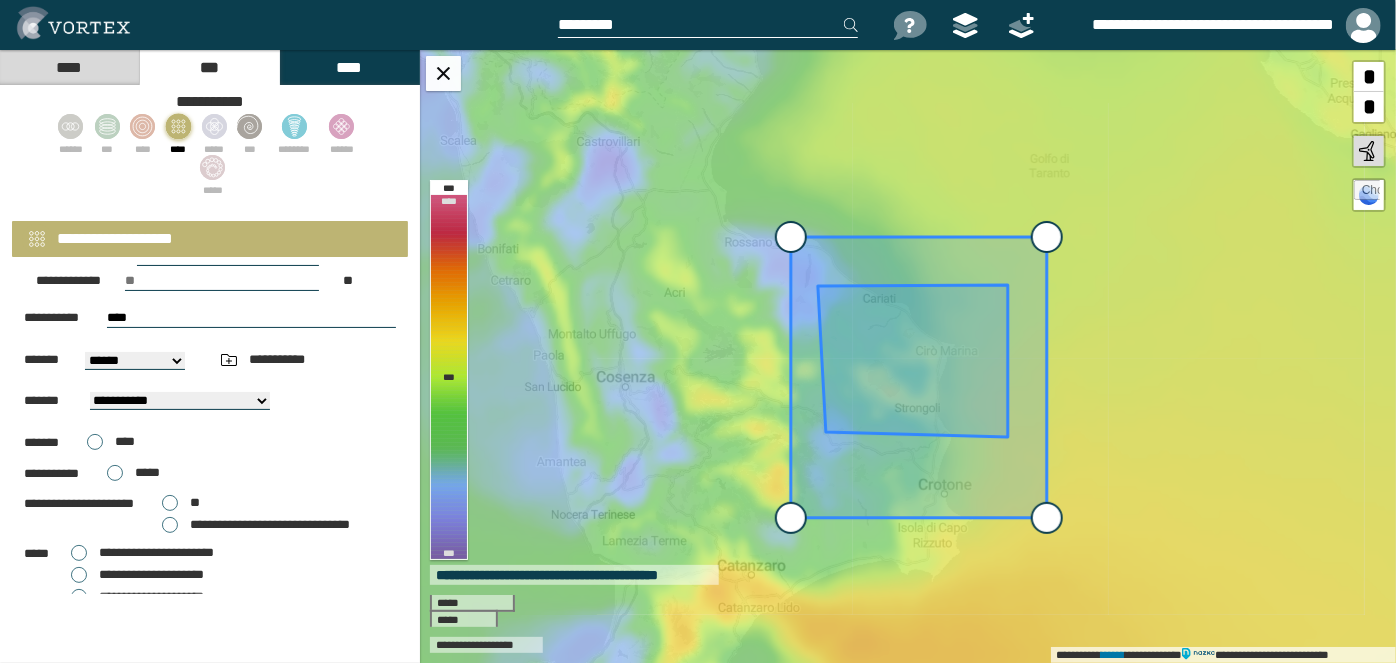 click on "**********" at bounding box center [135, 361] 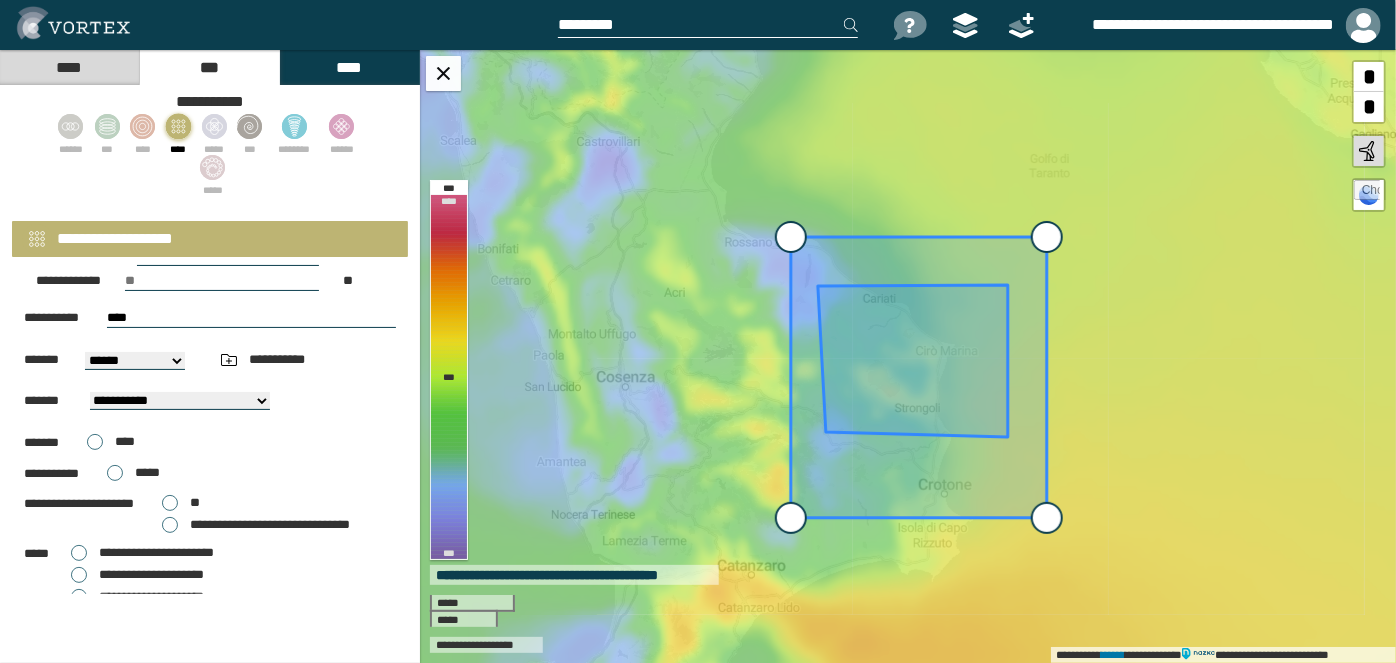 click on "**" at bounding box center (181, 503) 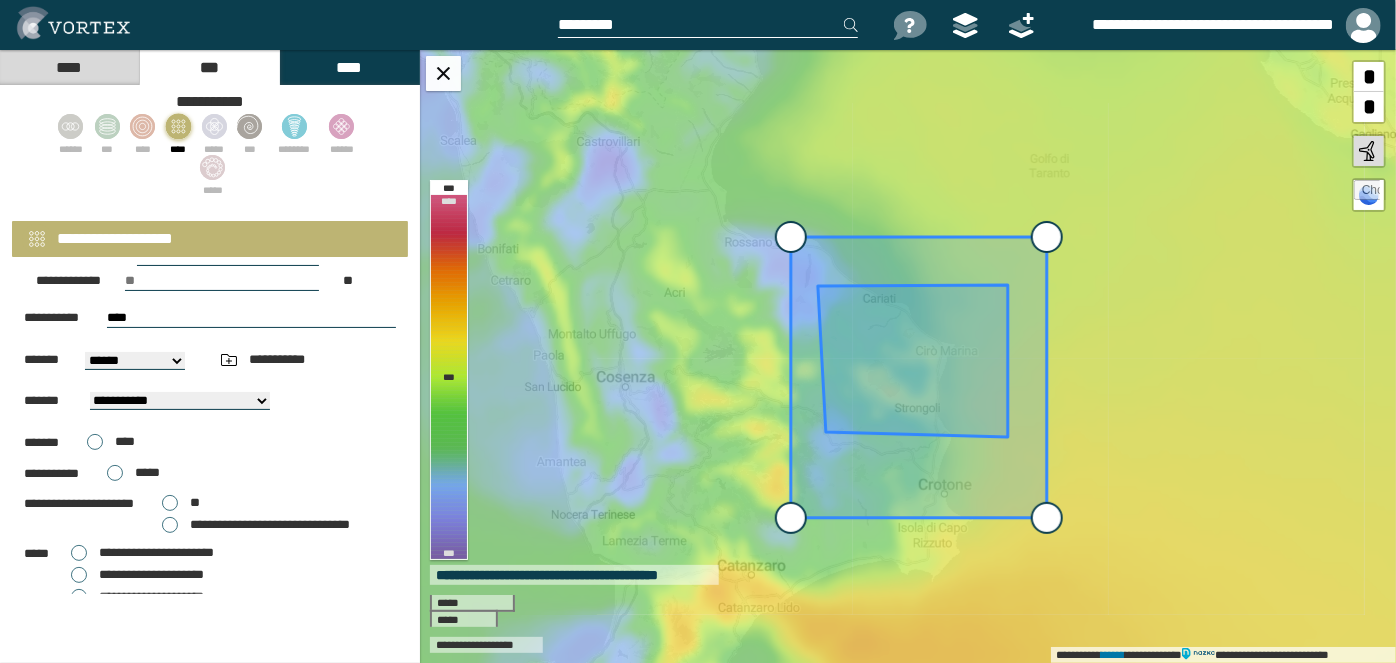 scroll, scrollTop: 352, scrollLeft: 0, axis: vertical 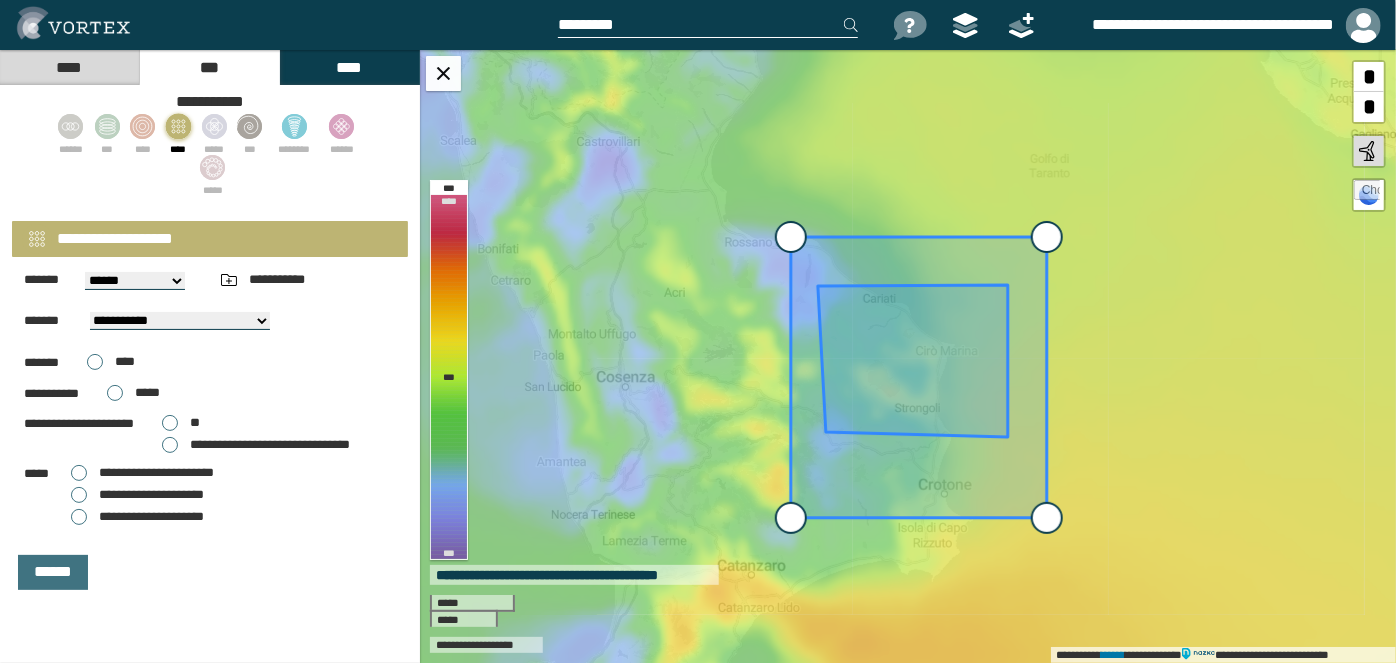 click on "******" at bounding box center (53, 572) 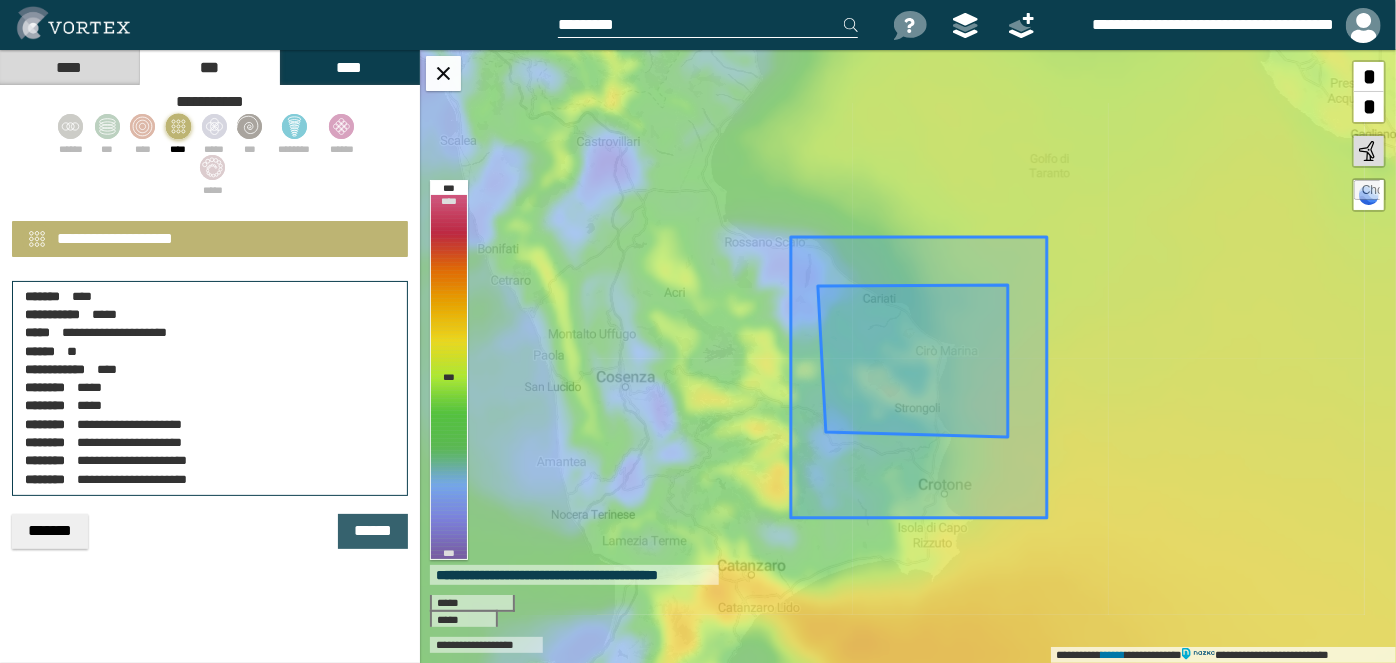 click on "******" at bounding box center (373, 531) 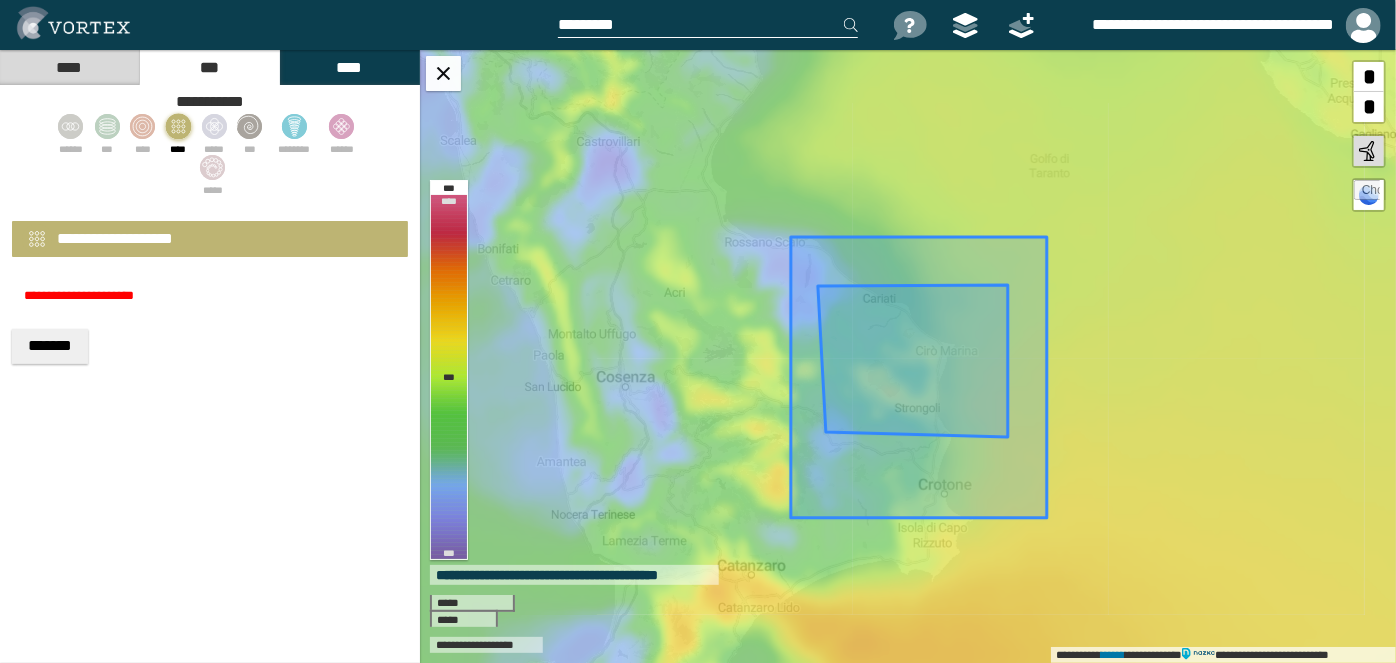 click on "*******" at bounding box center (50, 346) 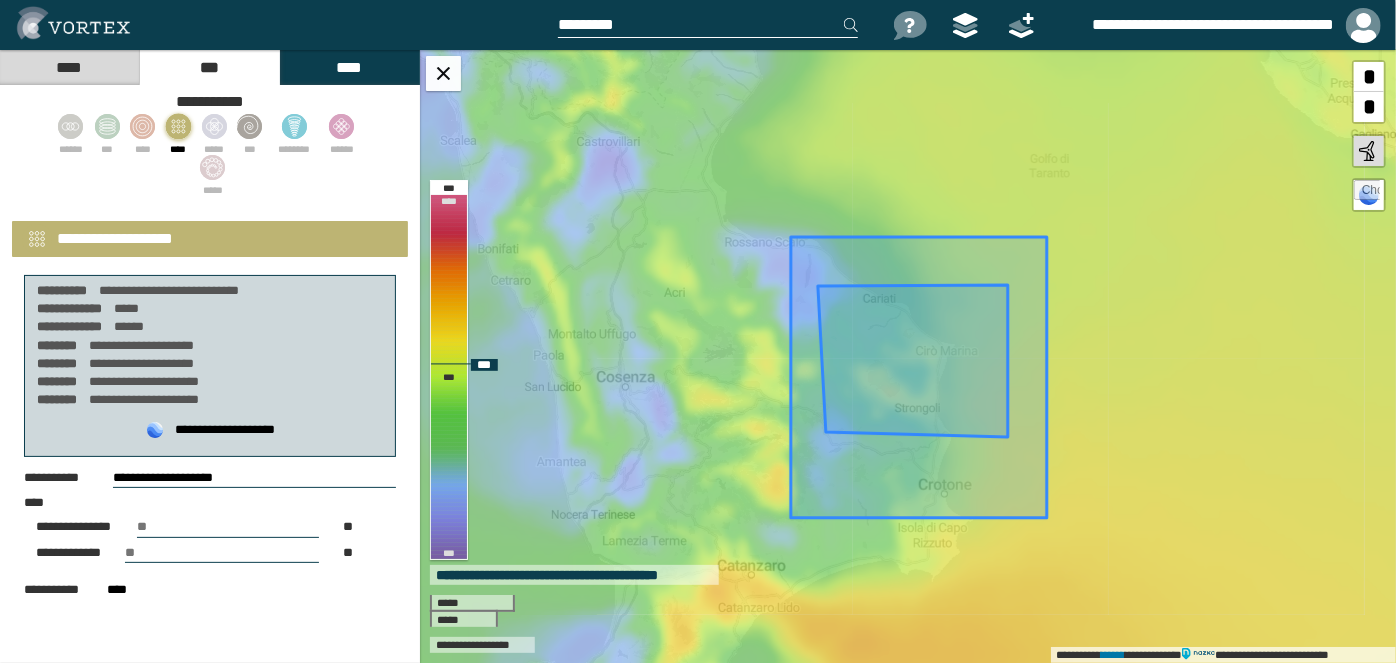 click on "**********" at bounding box center [908, 356] 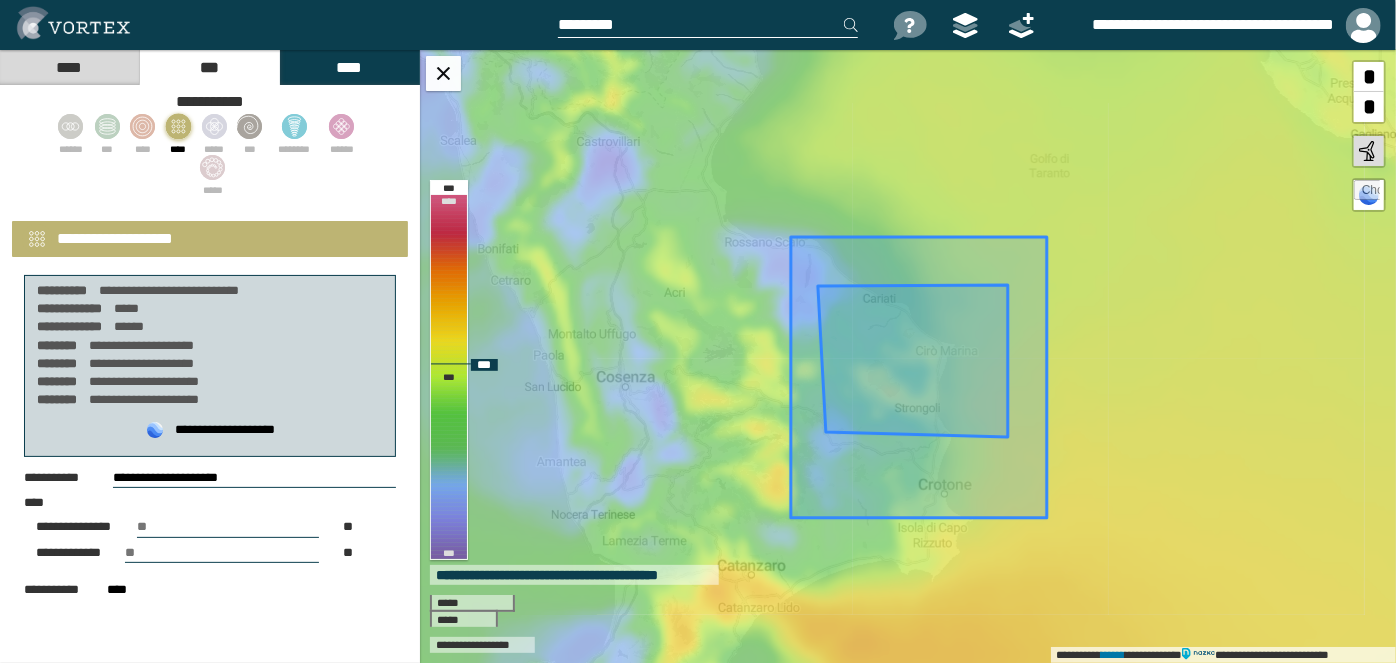 type on "*******" 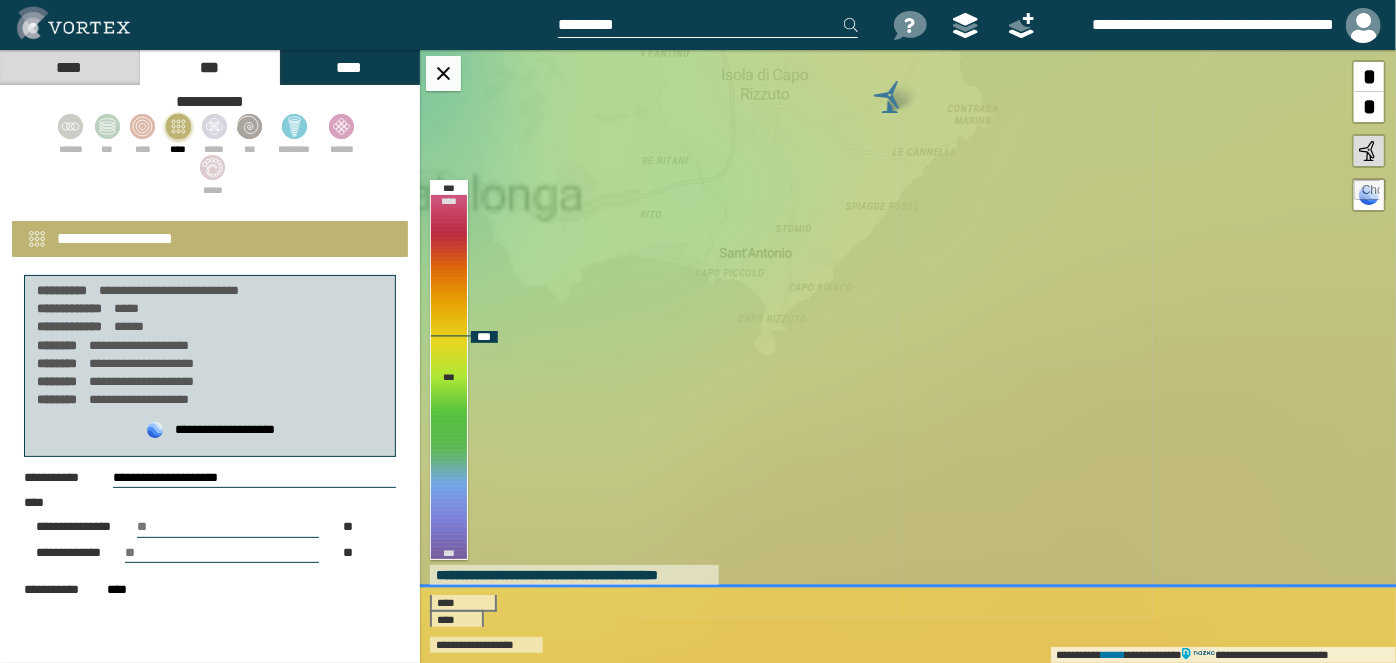 click on "*" at bounding box center (1369, 107) 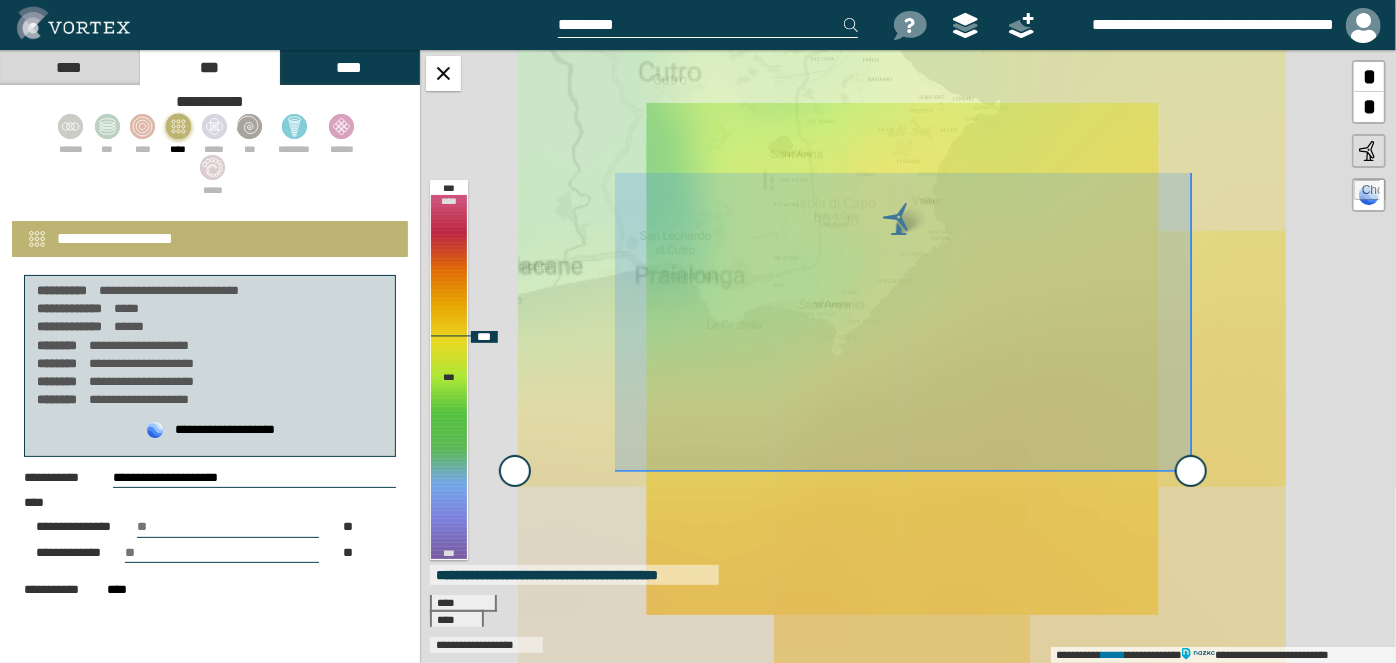 click on "*" at bounding box center [1369, 107] 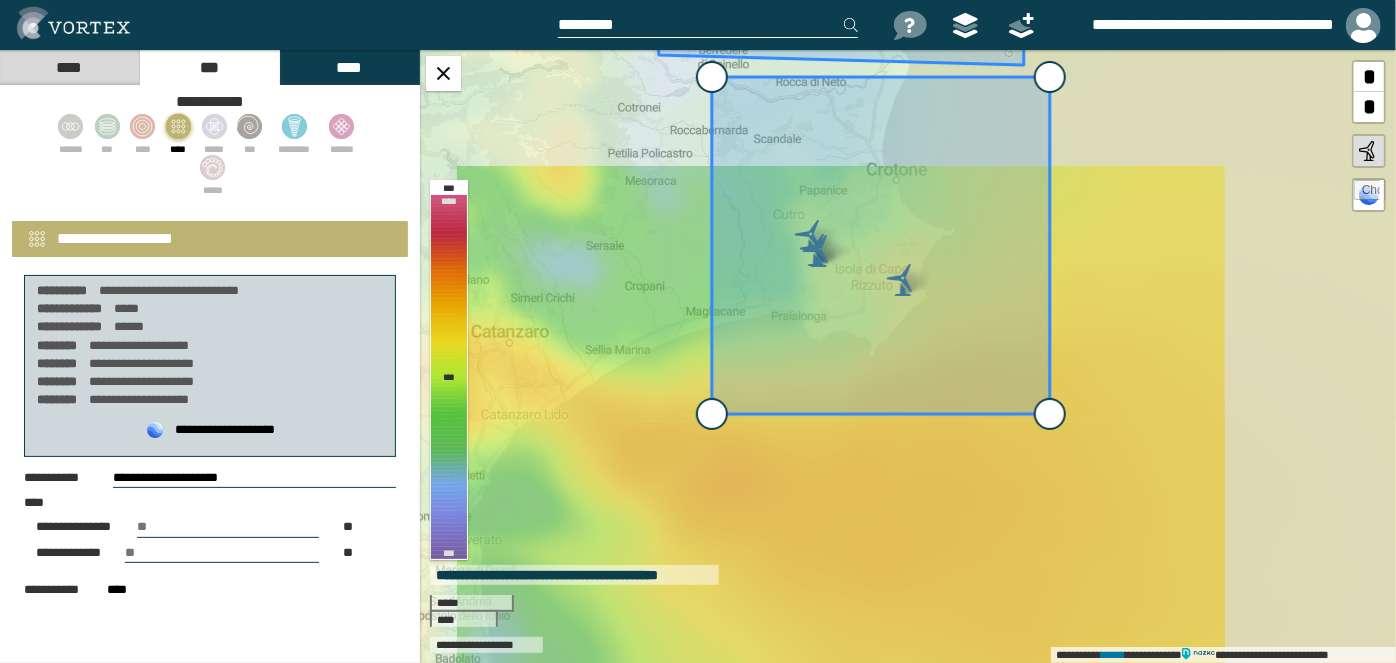 click on "*" at bounding box center [1369, 107] 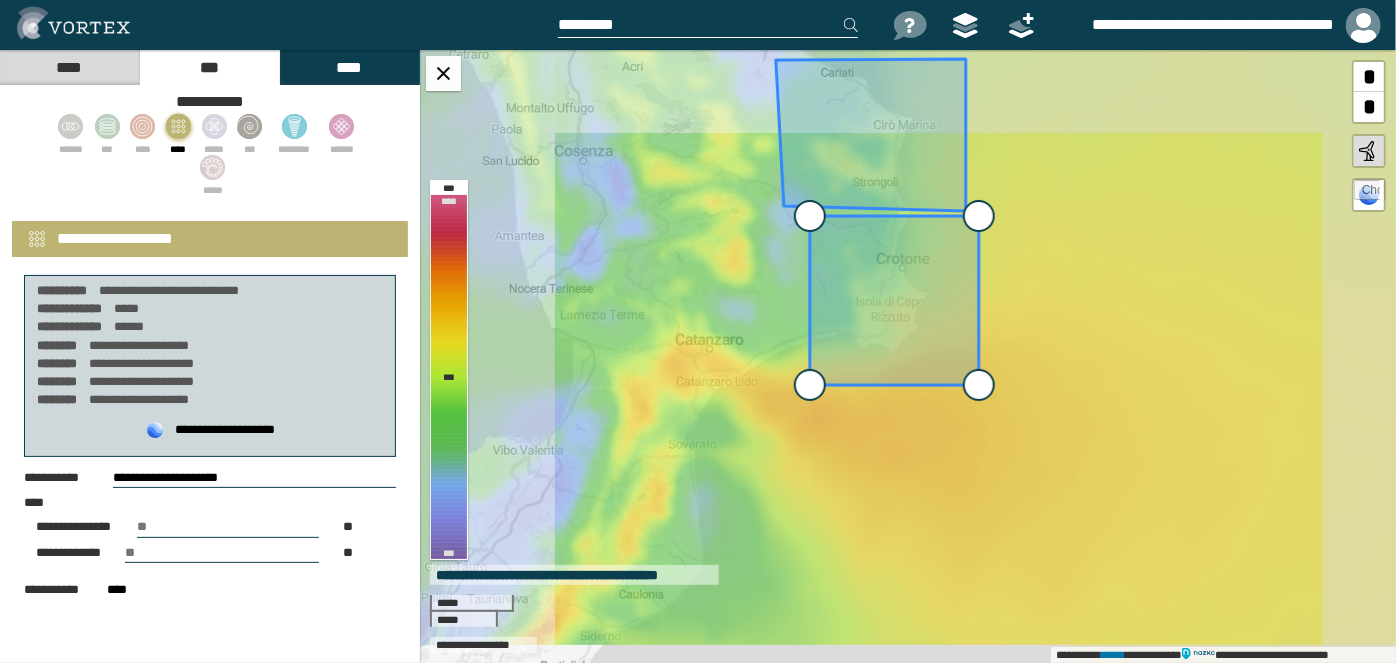 click on "*" at bounding box center [1369, 107] 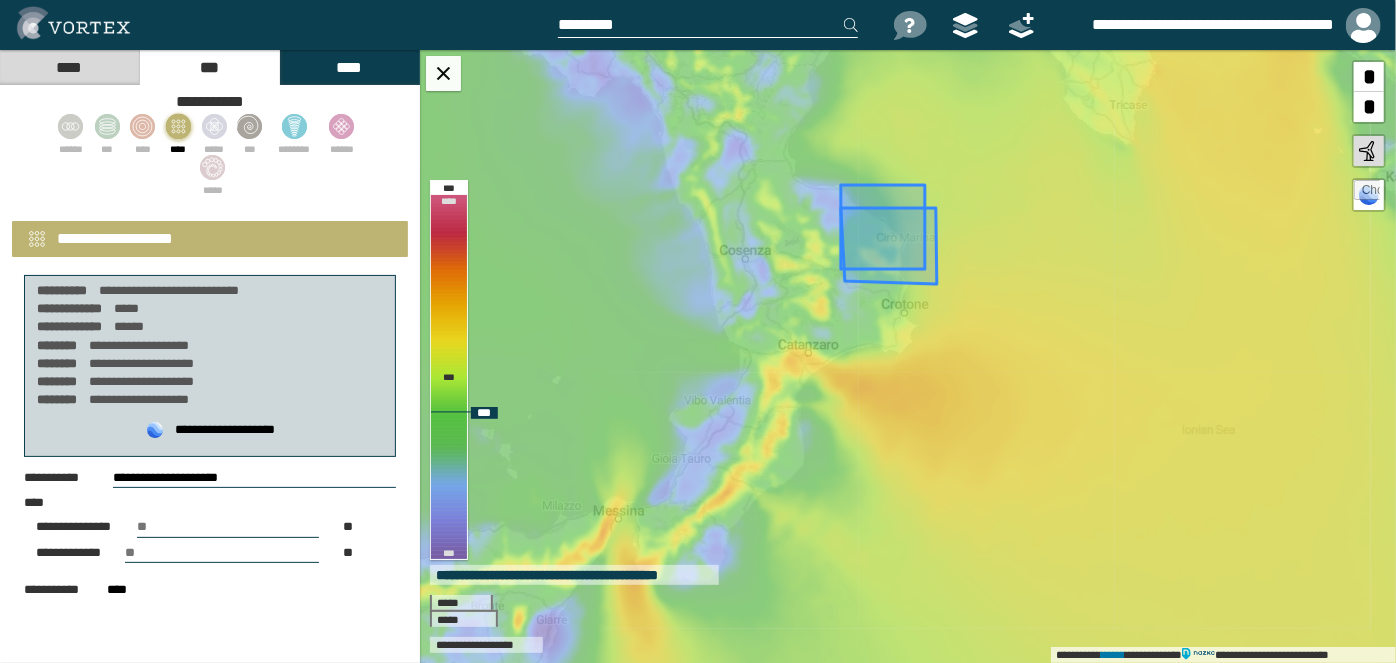 drag, startPoint x: 896, startPoint y: 273, endPoint x: 875, endPoint y: 222, distance: 55.154327 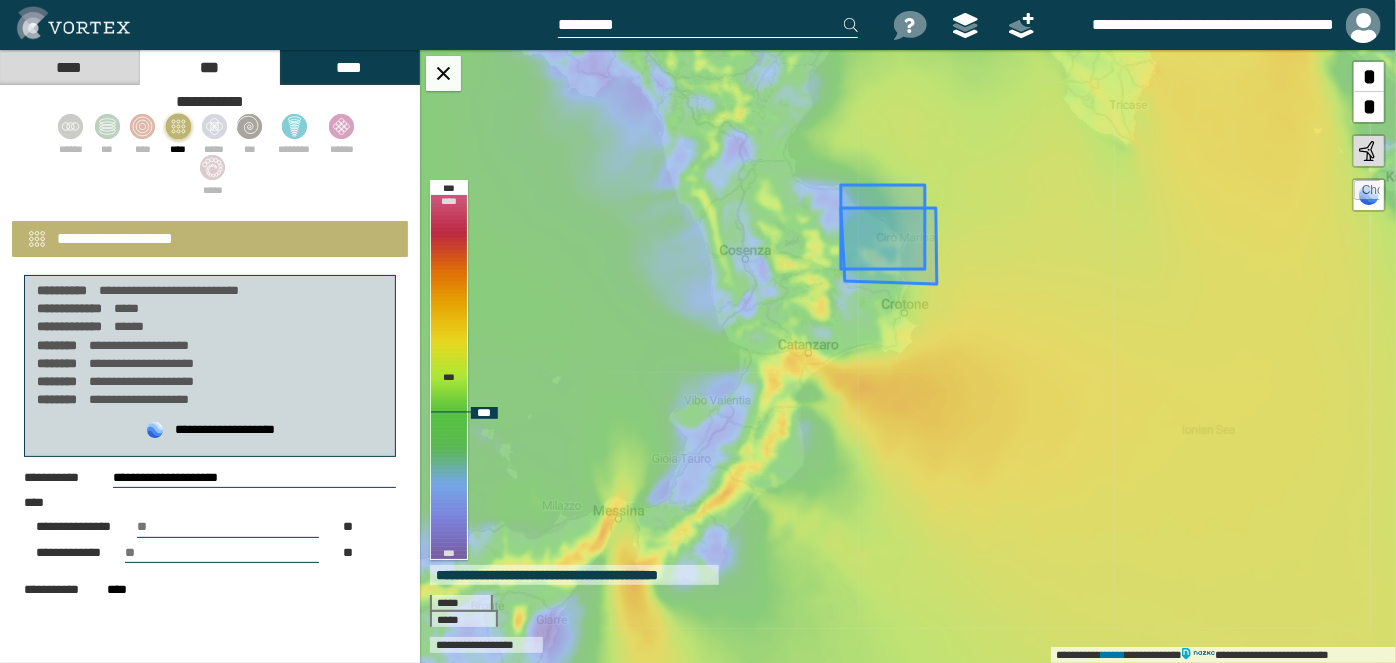 click 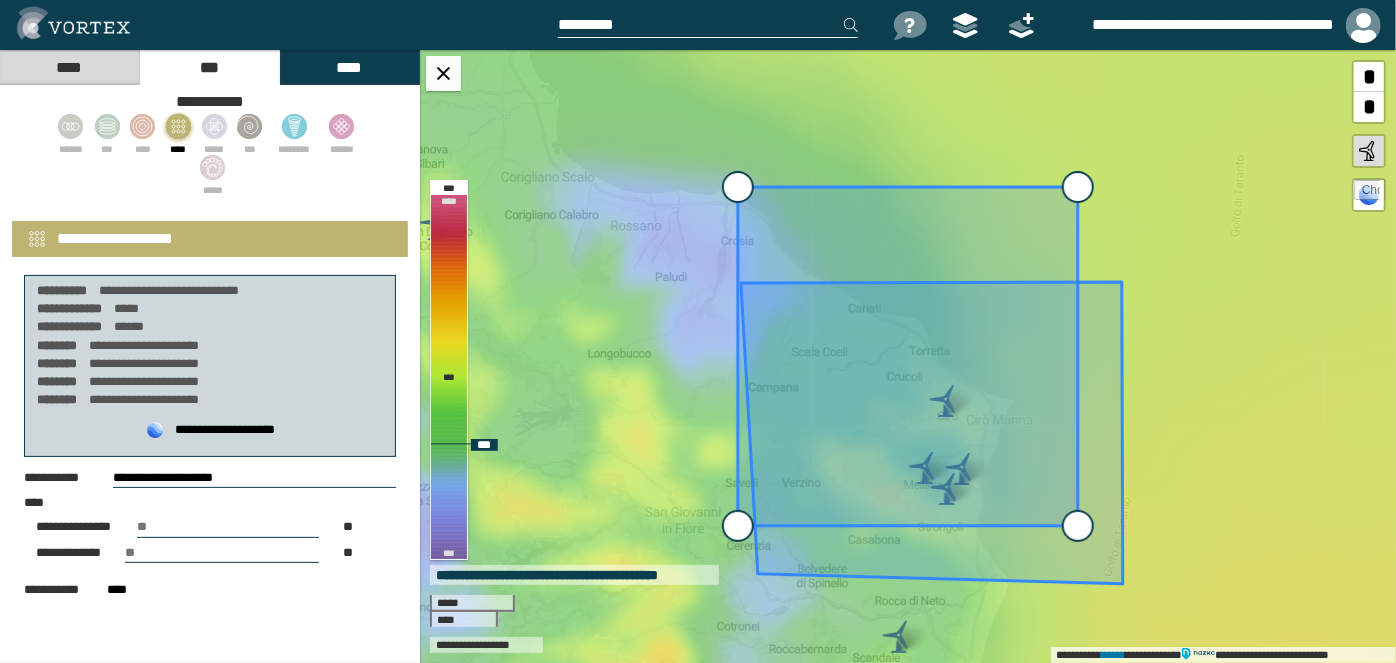 drag, startPoint x: 741, startPoint y: 531, endPoint x: 719, endPoint y: 658, distance: 128.89143 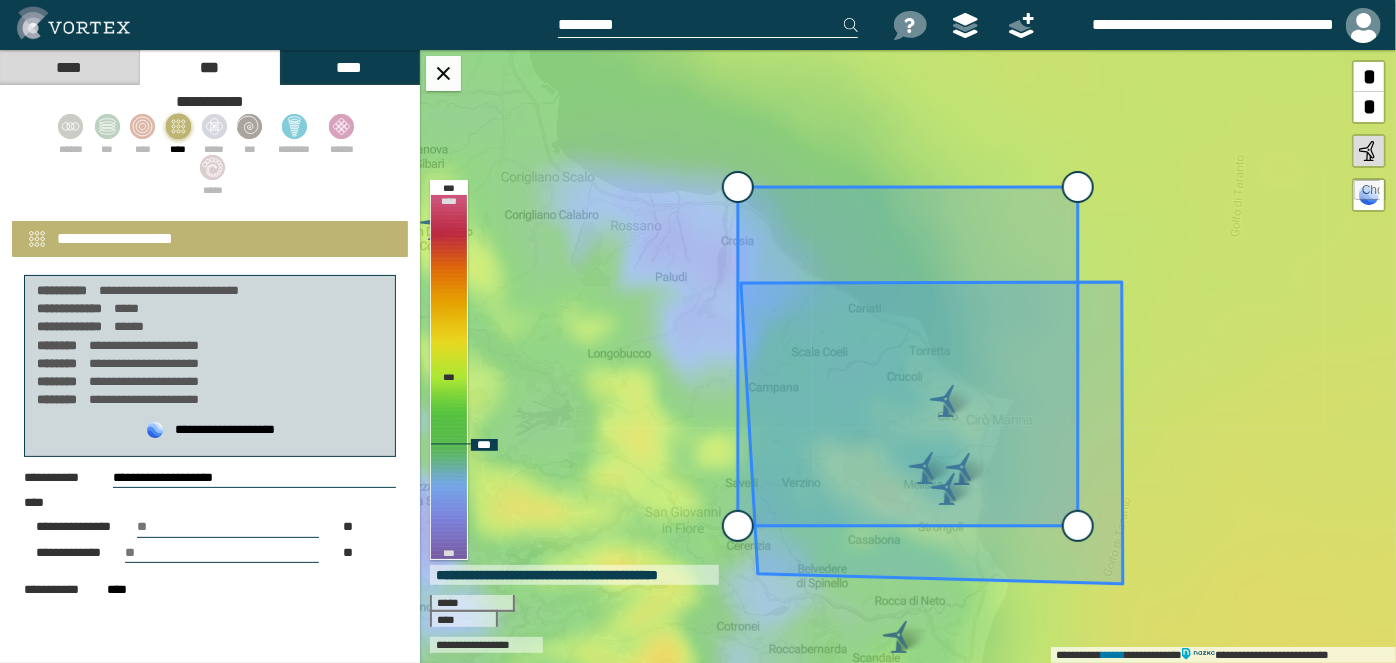 type on "**********" 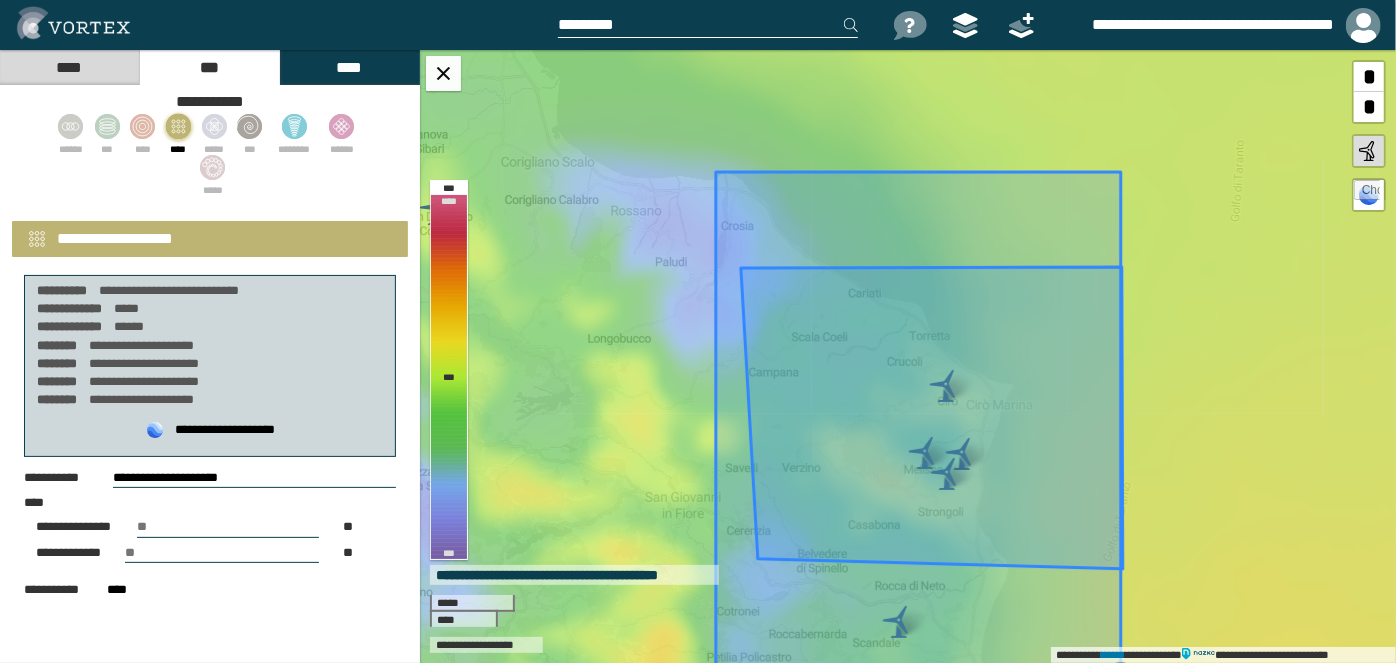 drag, startPoint x: 1082, startPoint y: 648, endPoint x: 1116, endPoint y: 691, distance: 54.81788 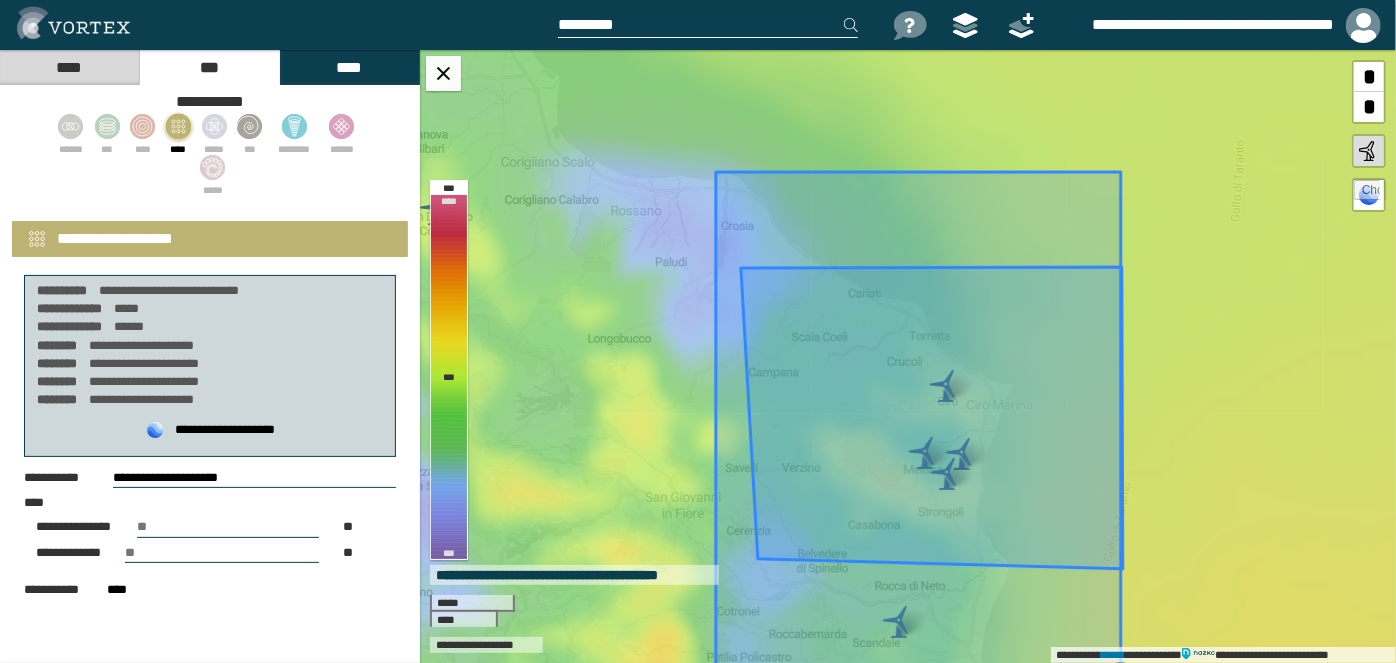 type on "**********" 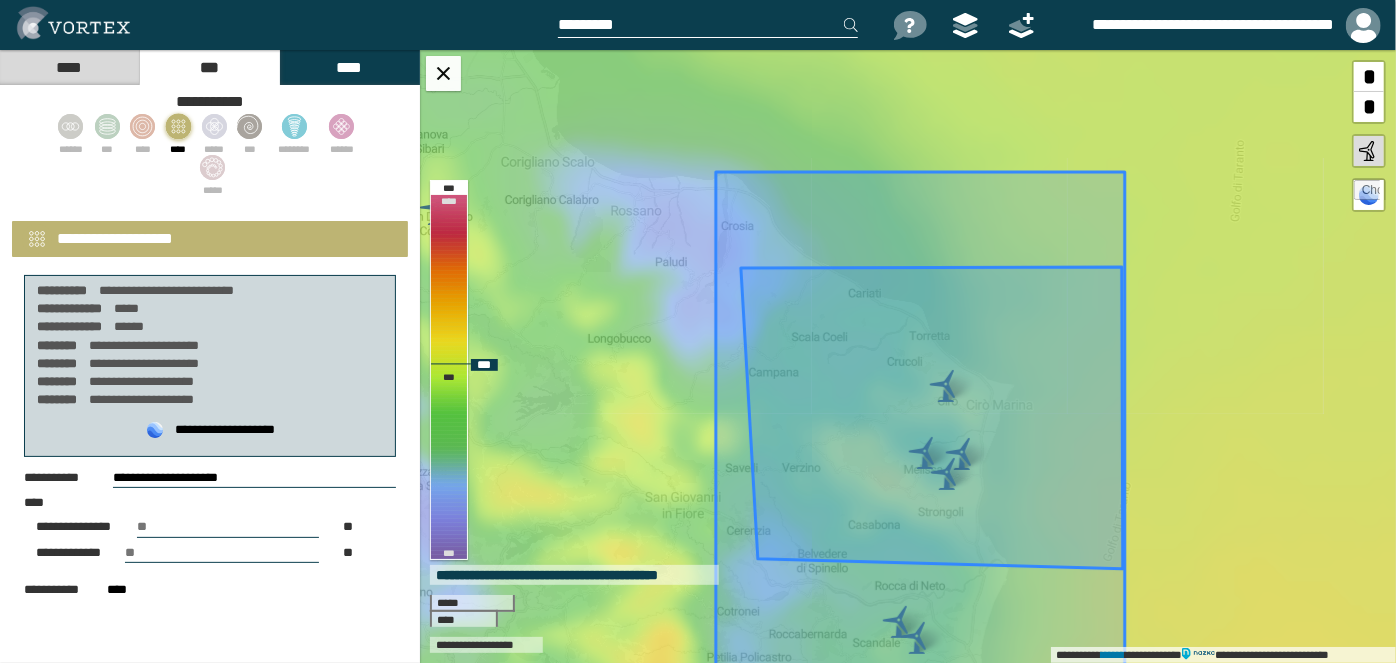 click on "*" at bounding box center (1369, 107) 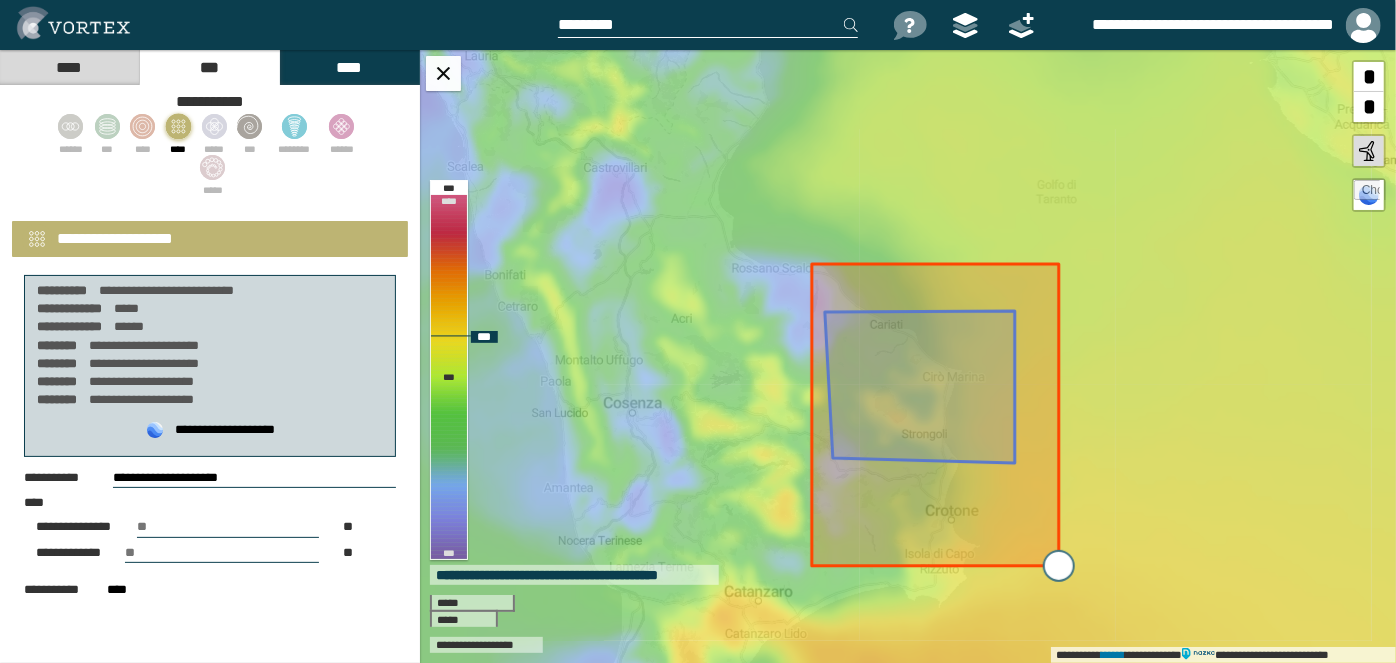 drag, startPoint x: 1032, startPoint y: 532, endPoint x: 1061, endPoint y: 568, distance: 46.227695 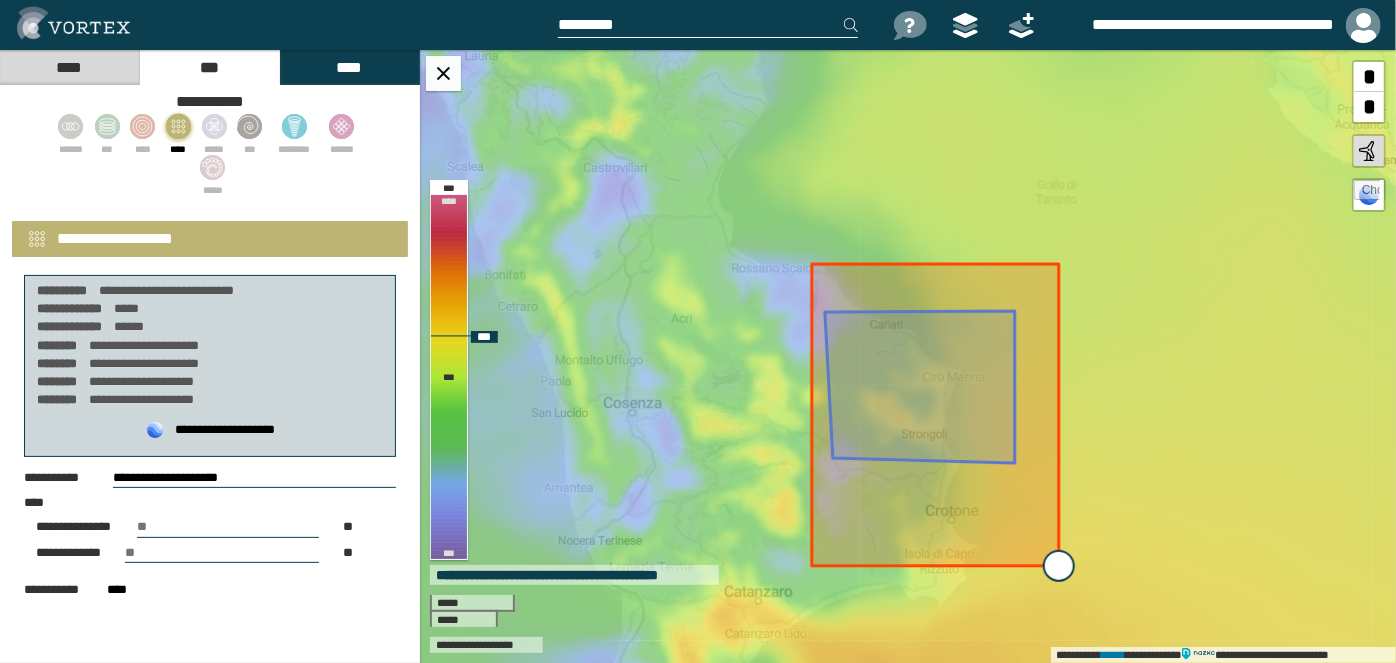 type on "**********" 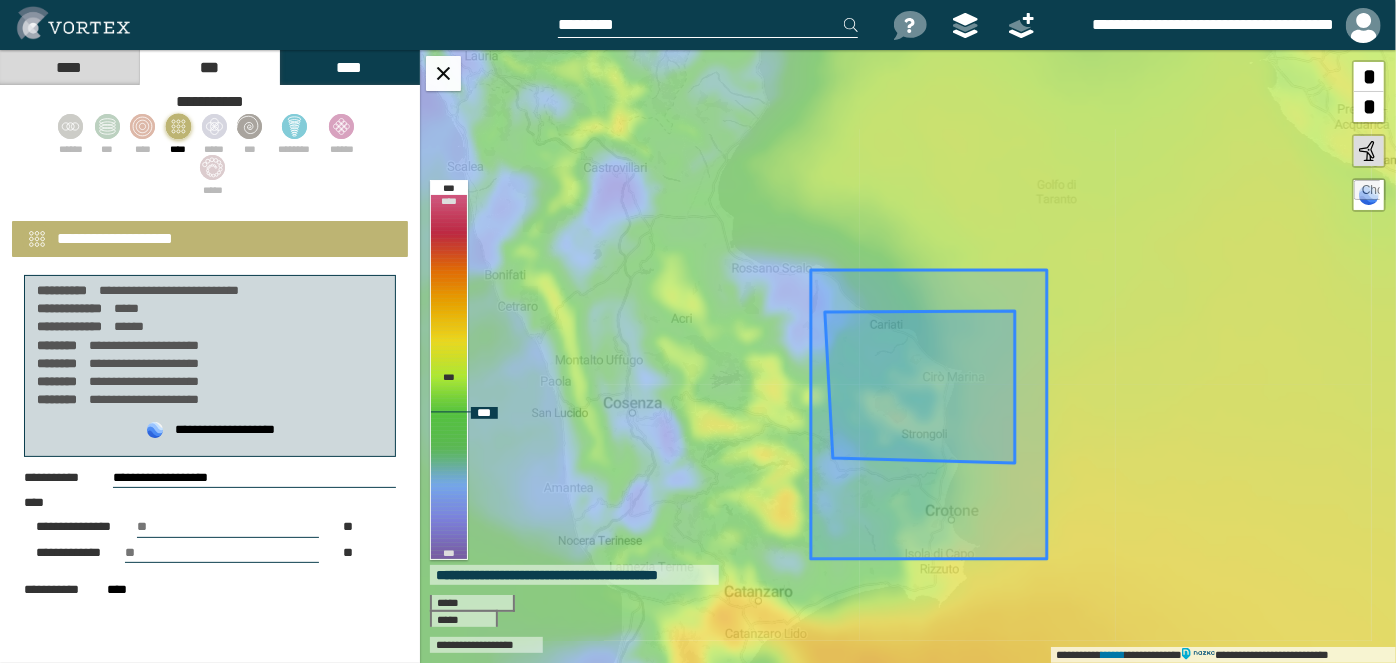 click 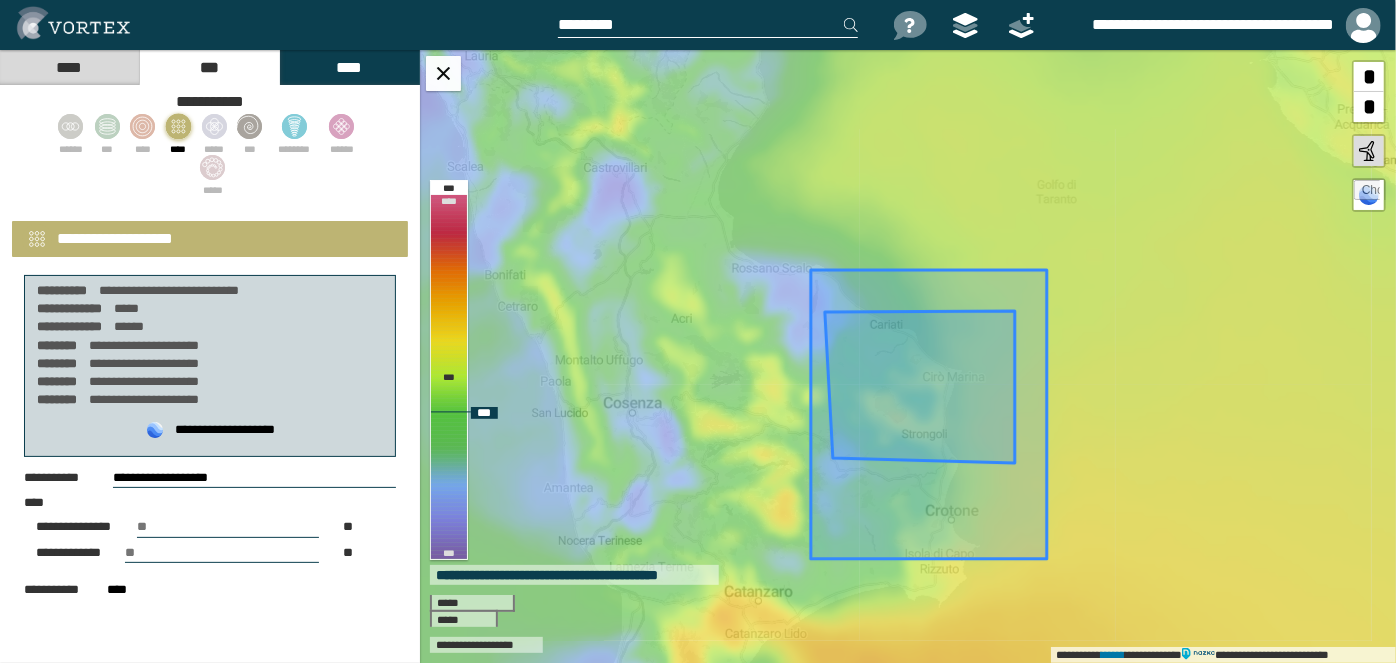 type on "**********" 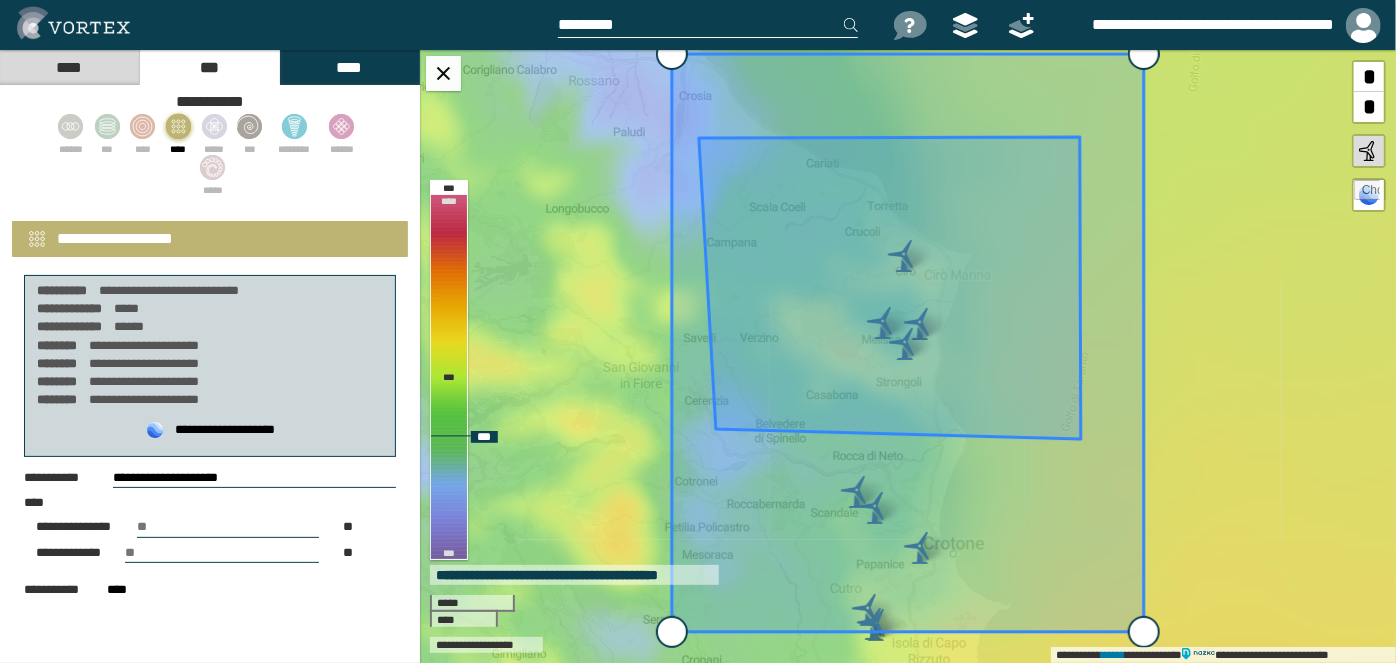 type on "**********" 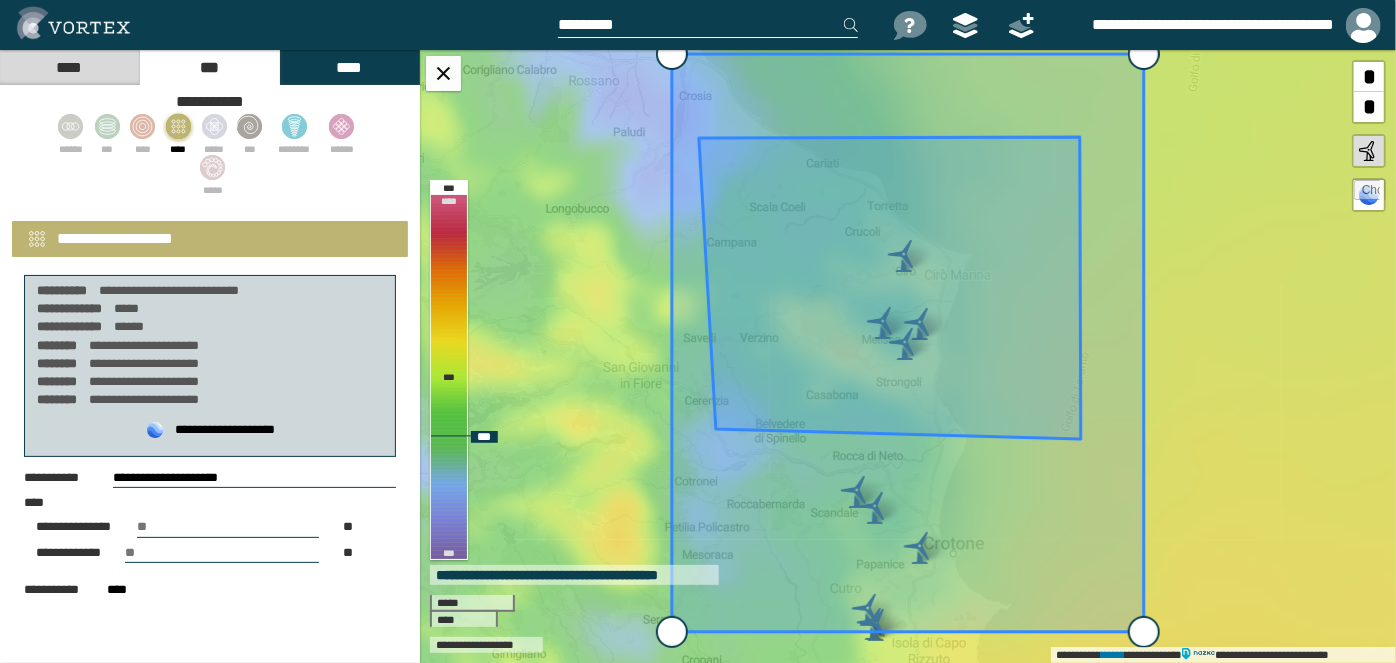 type on "*******" 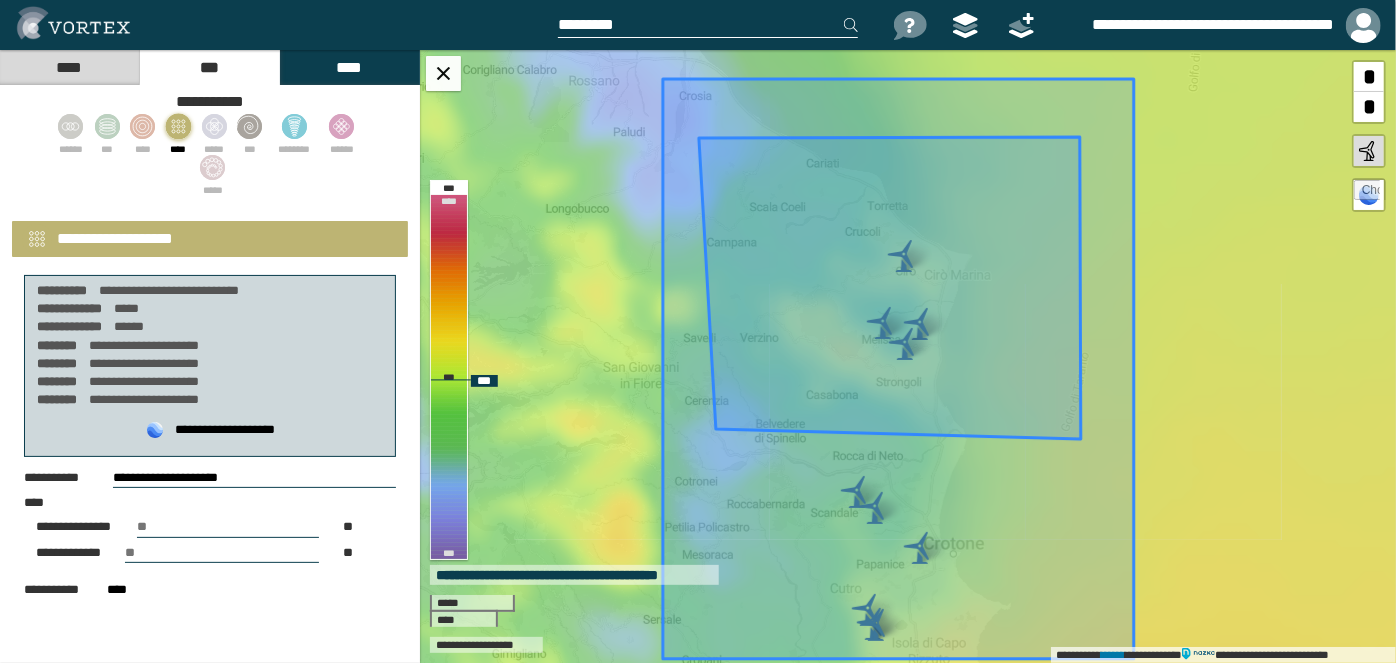 drag, startPoint x: 895, startPoint y: 585, endPoint x: 885, endPoint y: 610, distance: 26.925823 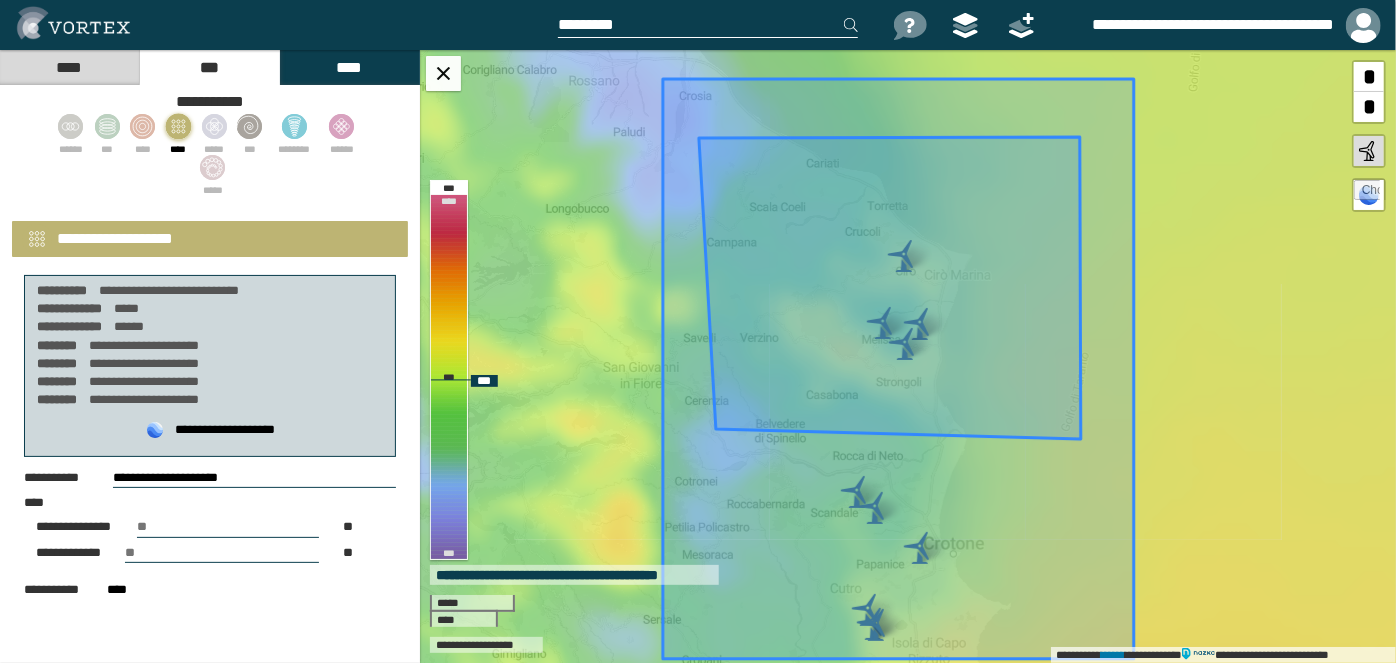 click 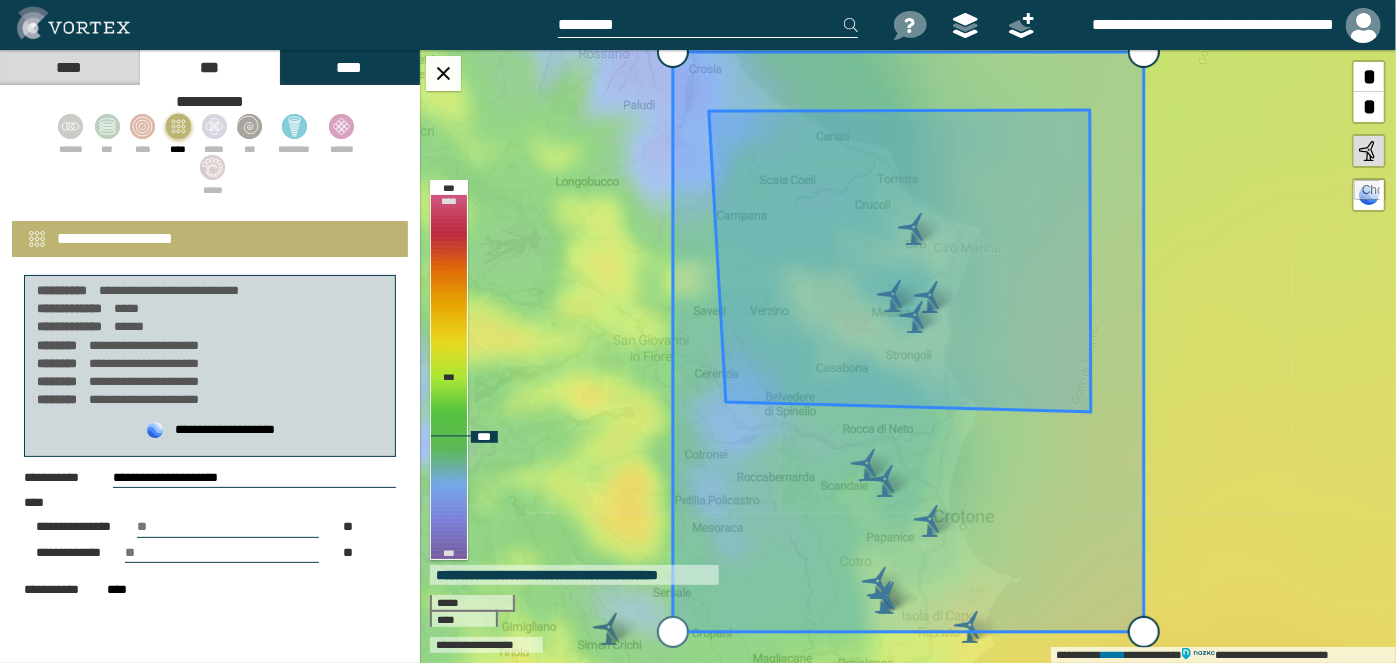 click at bounding box center (673, 632) 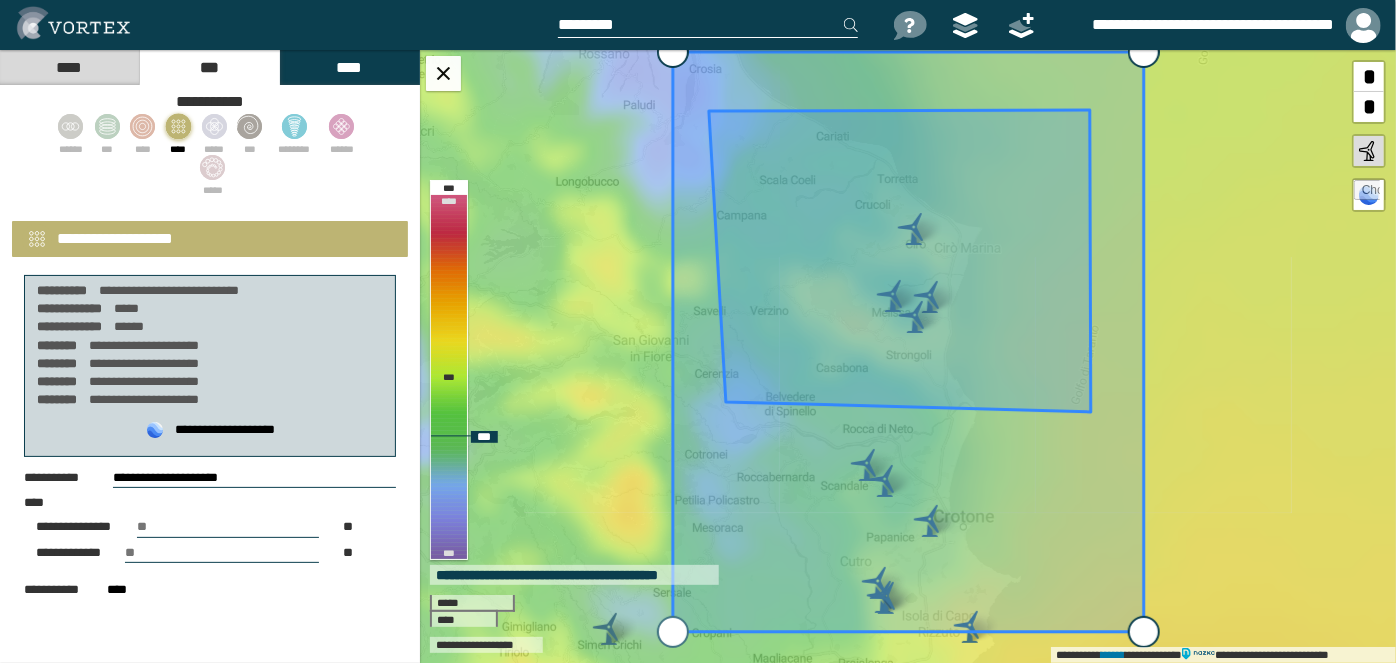 type on "**********" 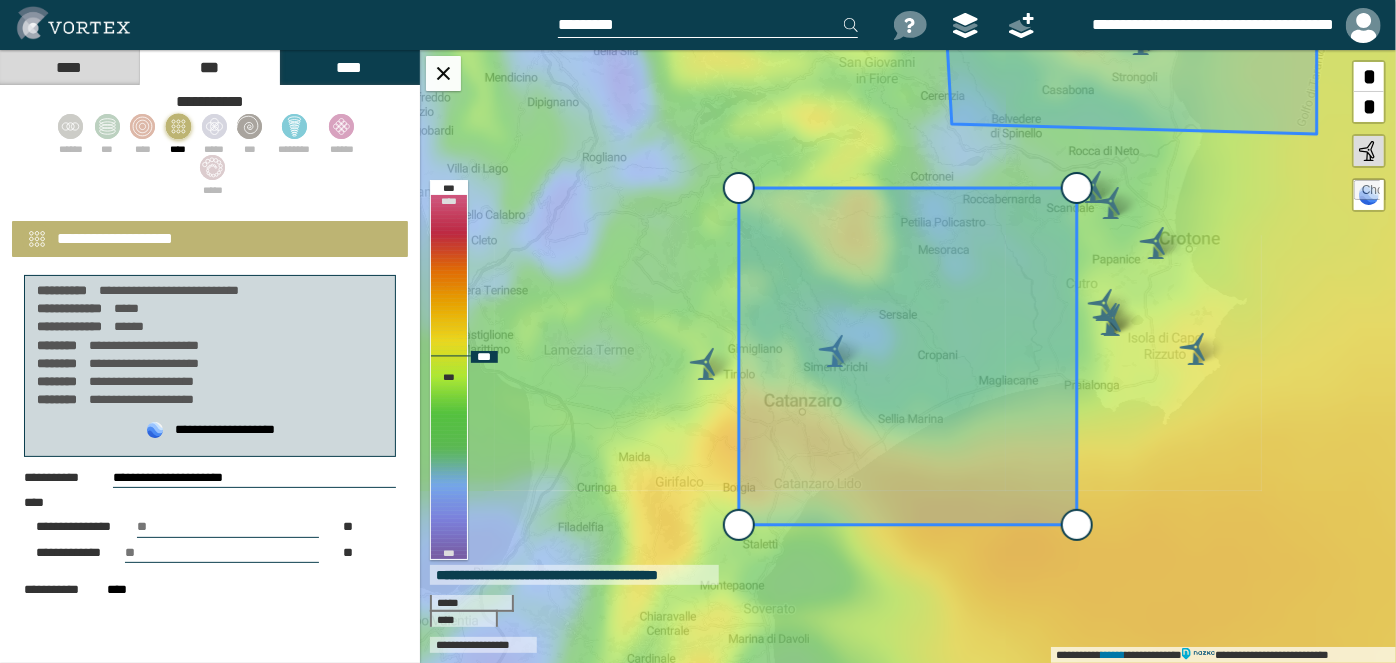 click on "*" at bounding box center (1369, 107) 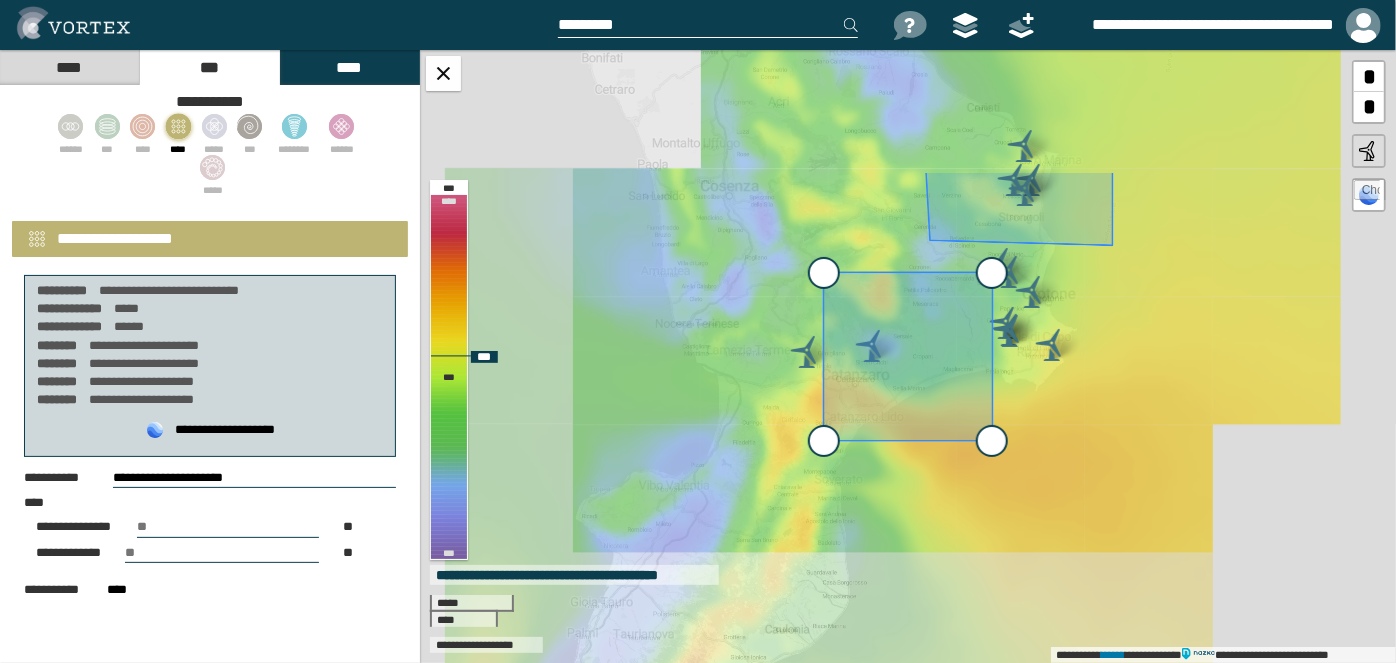 click on "*" at bounding box center [1369, 107] 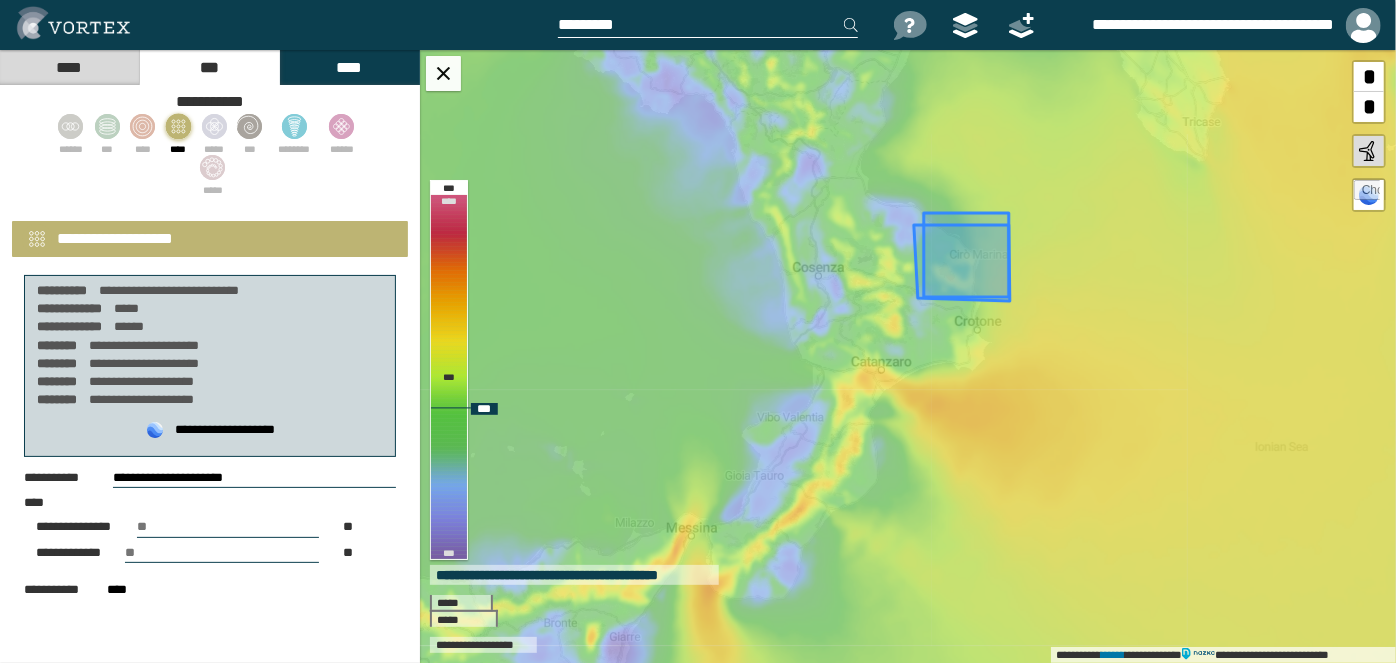 drag, startPoint x: 902, startPoint y: 368, endPoint x: 955, endPoint y: 271, distance: 110.535065 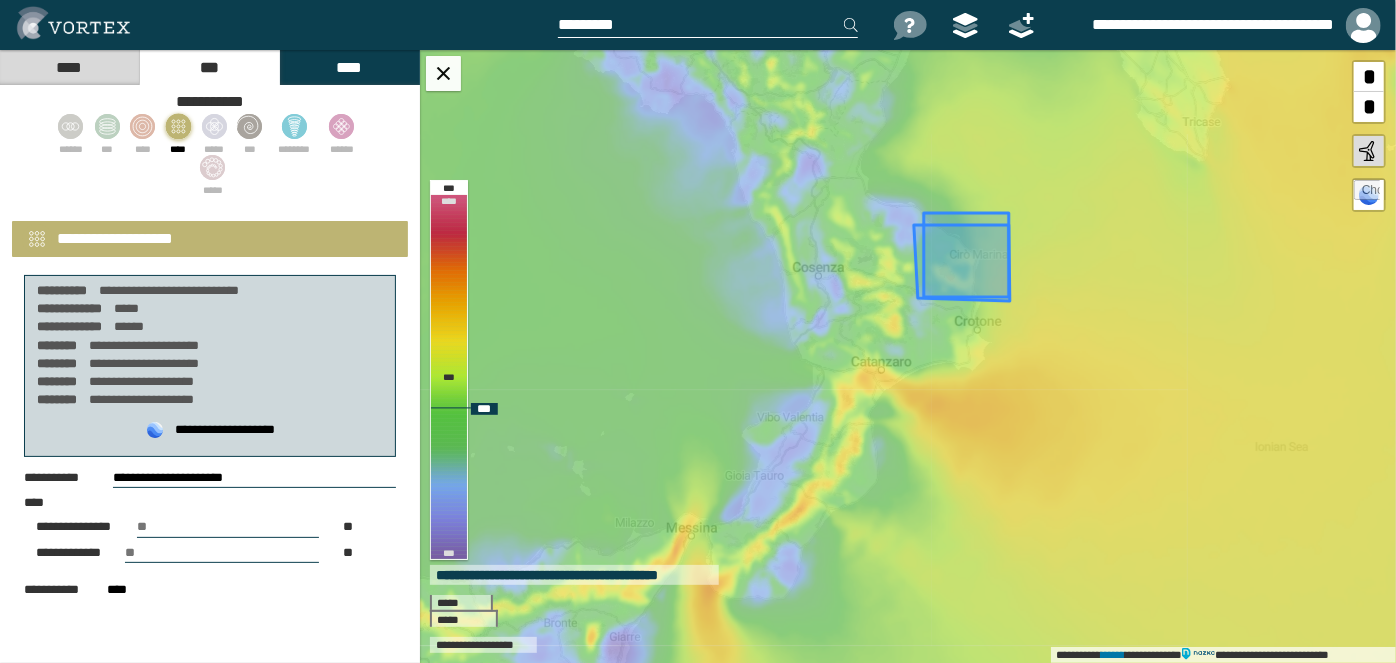 click 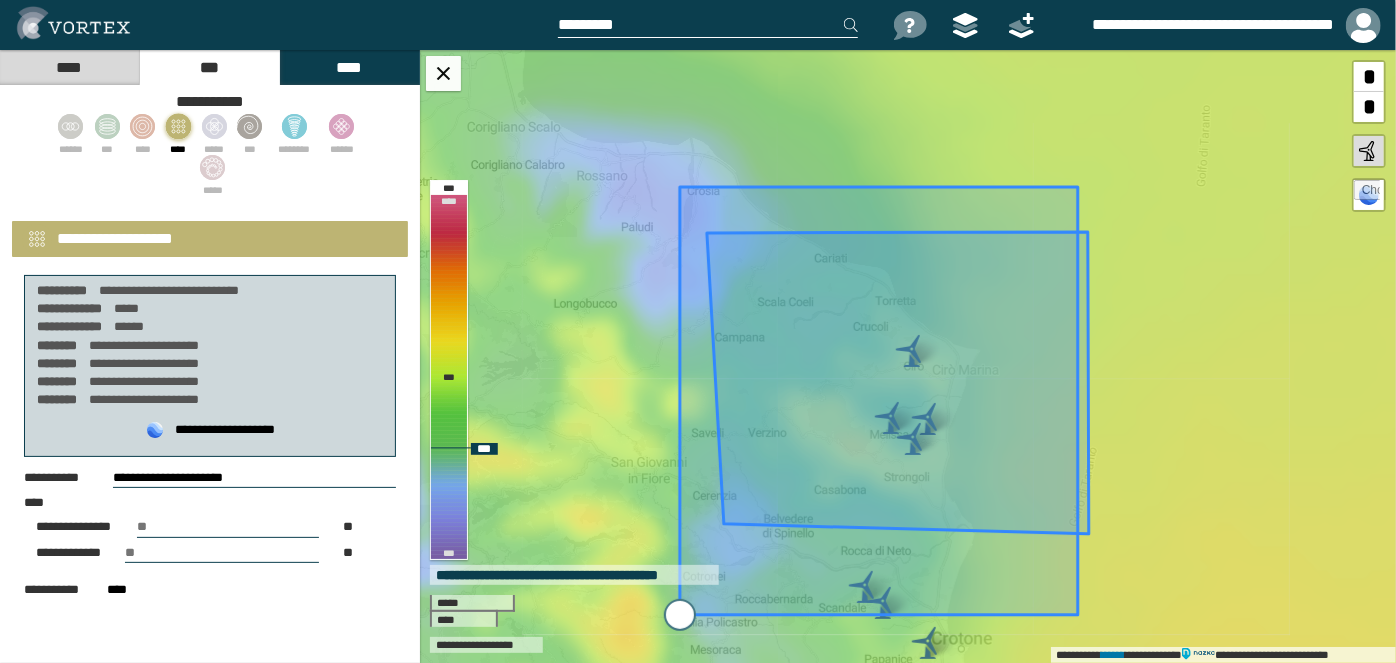drag, startPoint x: 735, startPoint y: 542, endPoint x: 647, endPoint y: 648, distance: 137.76791 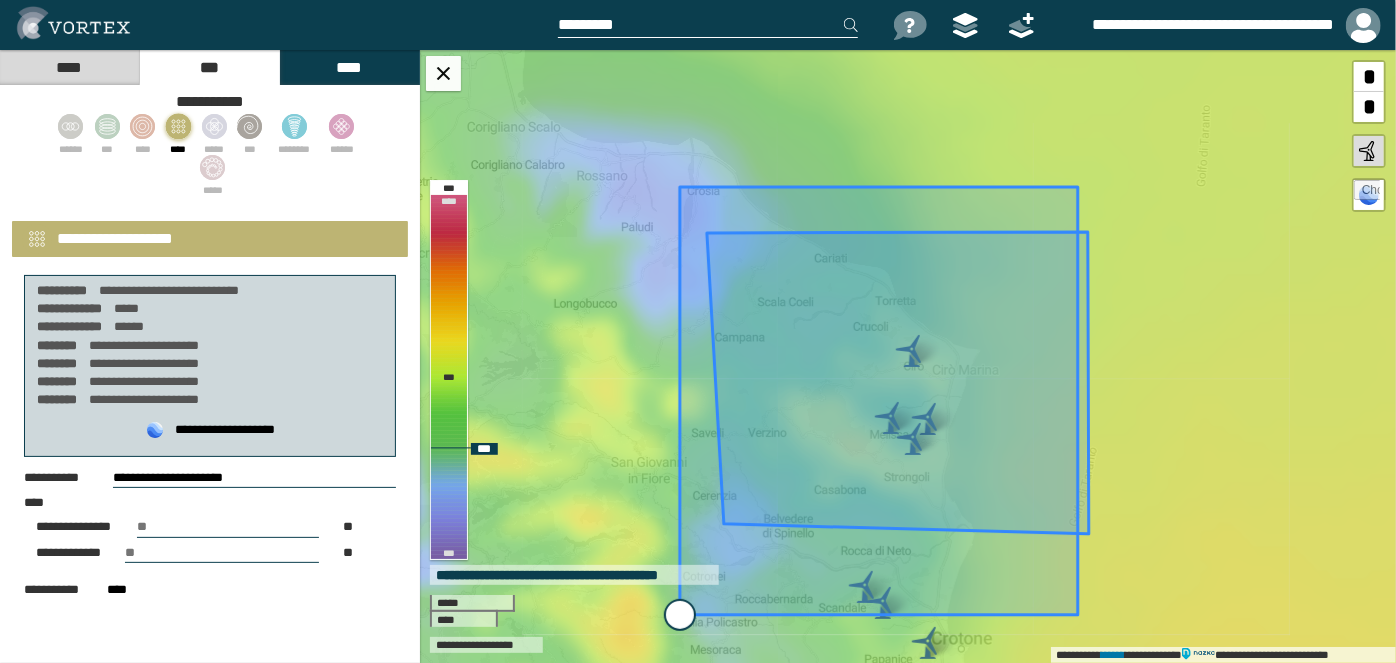 type on "**********" 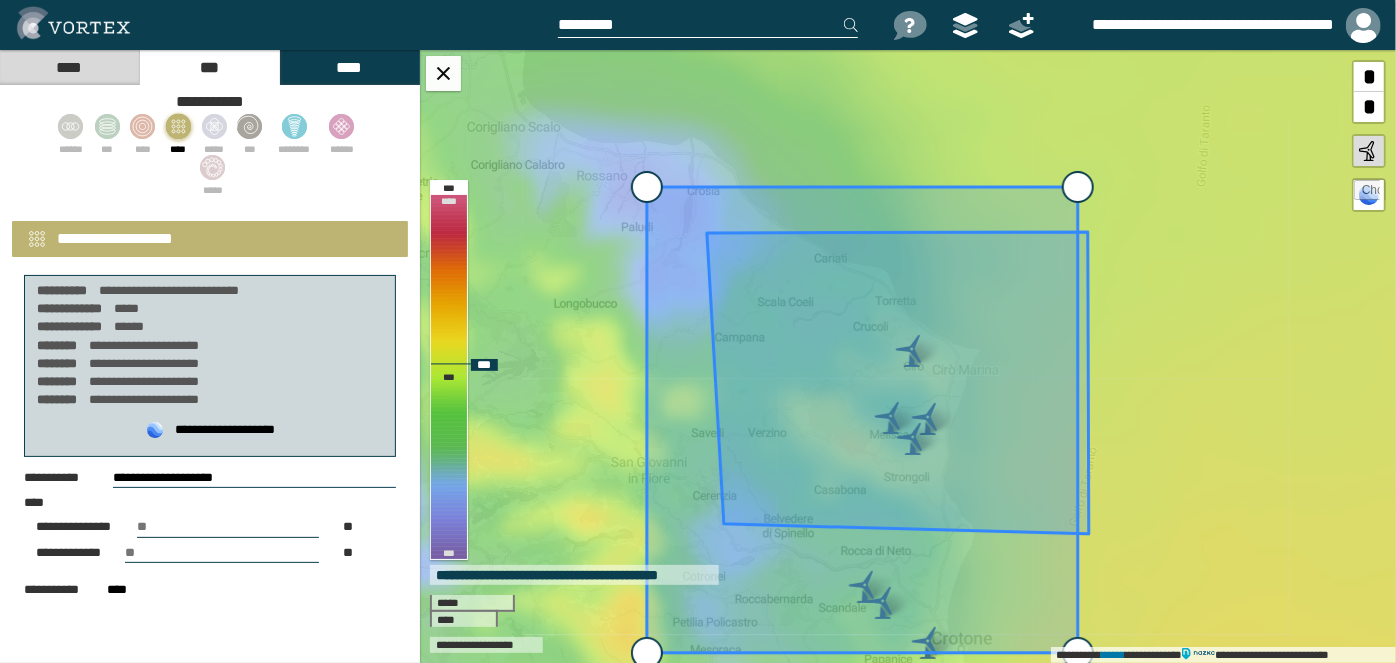 click on "*" at bounding box center (1369, 107) 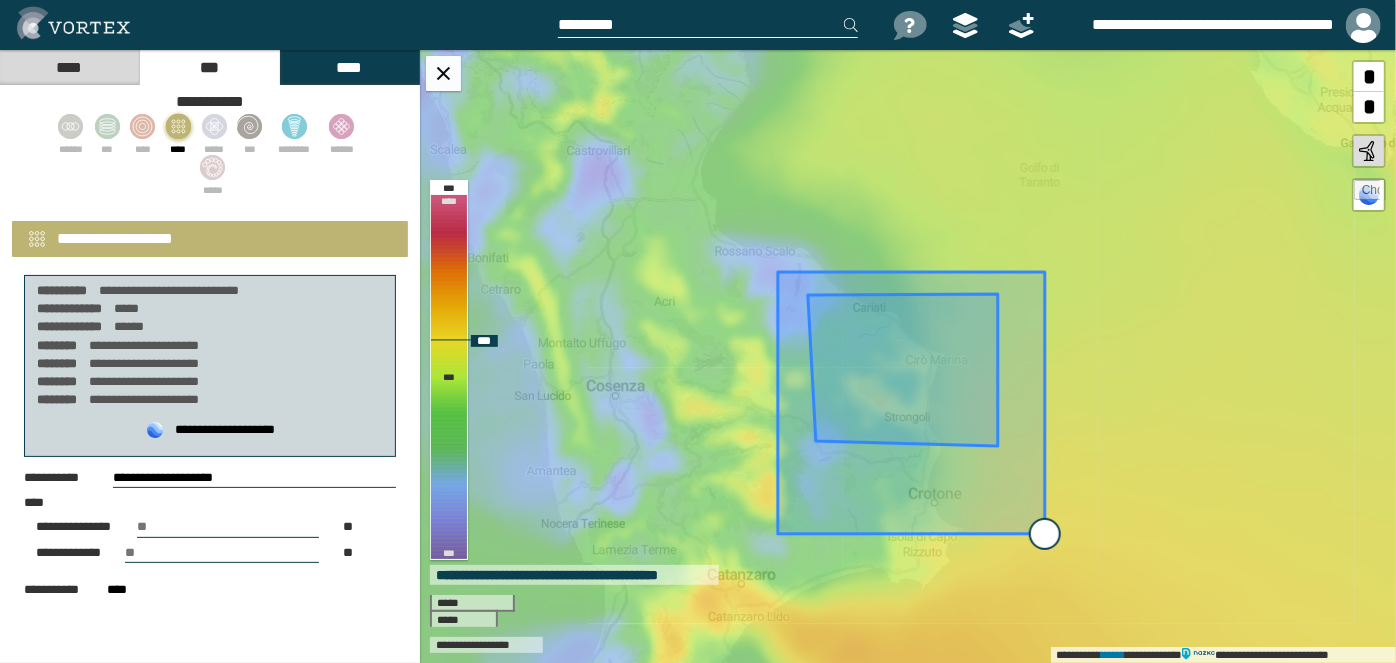 drag, startPoint x: 999, startPoint y: 501, endPoint x: 1050, endPoint y: 531, distance: 59.16925 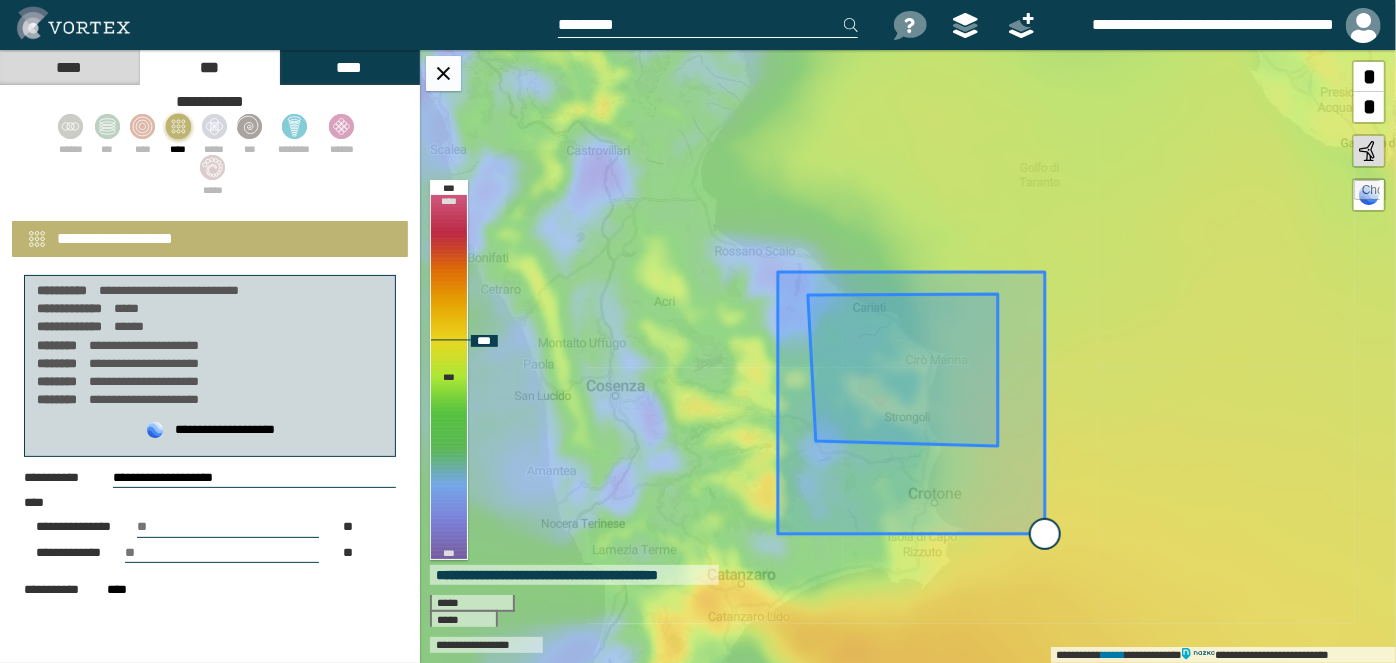 type on "**********" 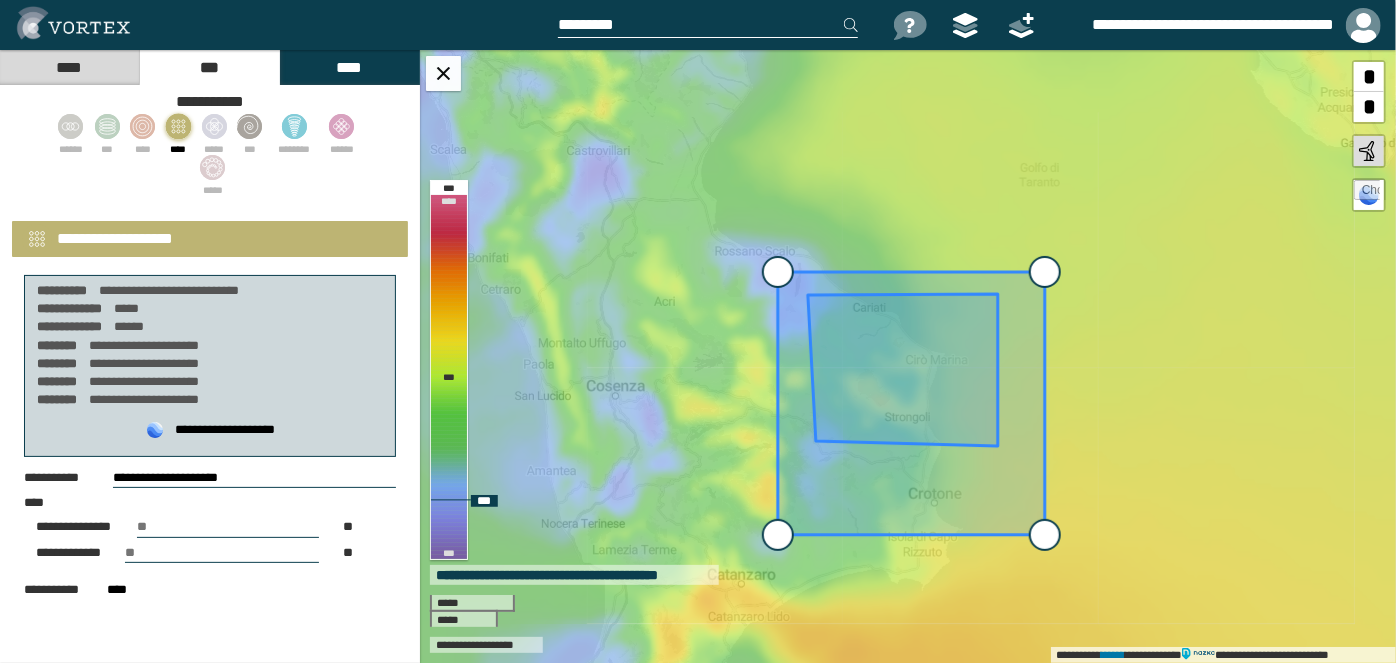drag, startPoint x: 779, startPoint y: 262, endPoint x: 760, endPoint y: 206, distance: 59.135437 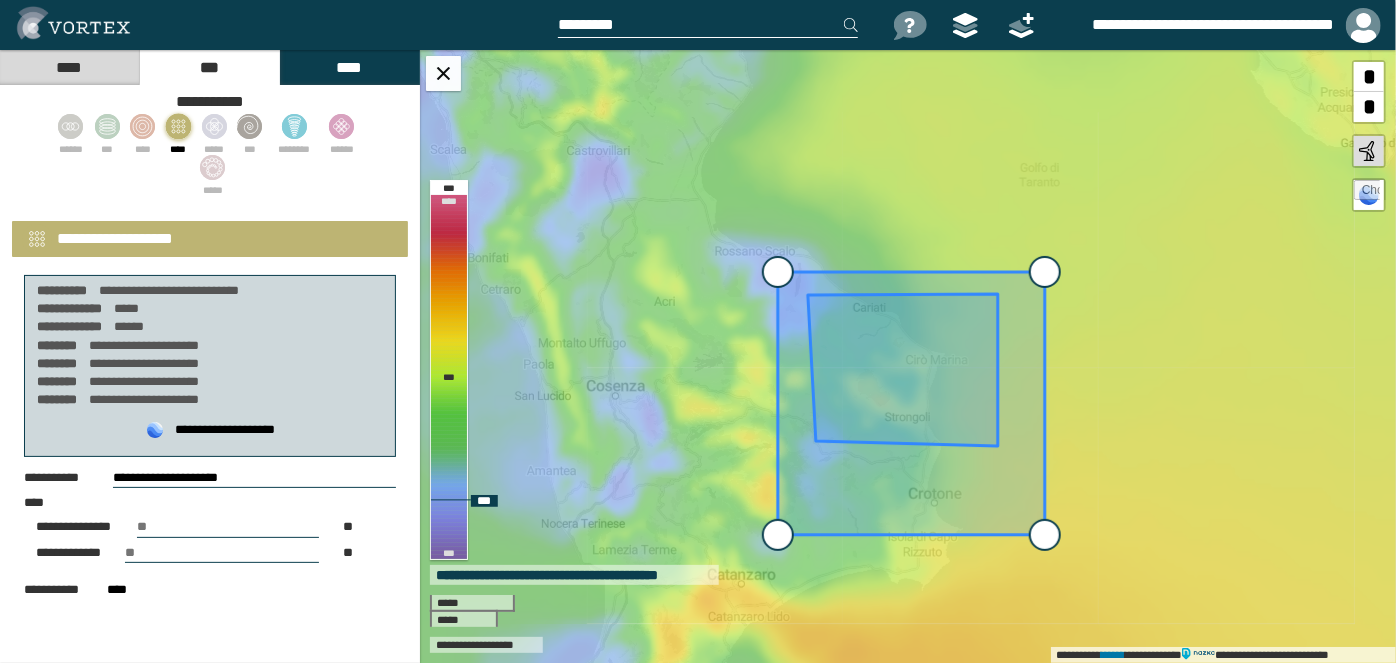 type on "**********" 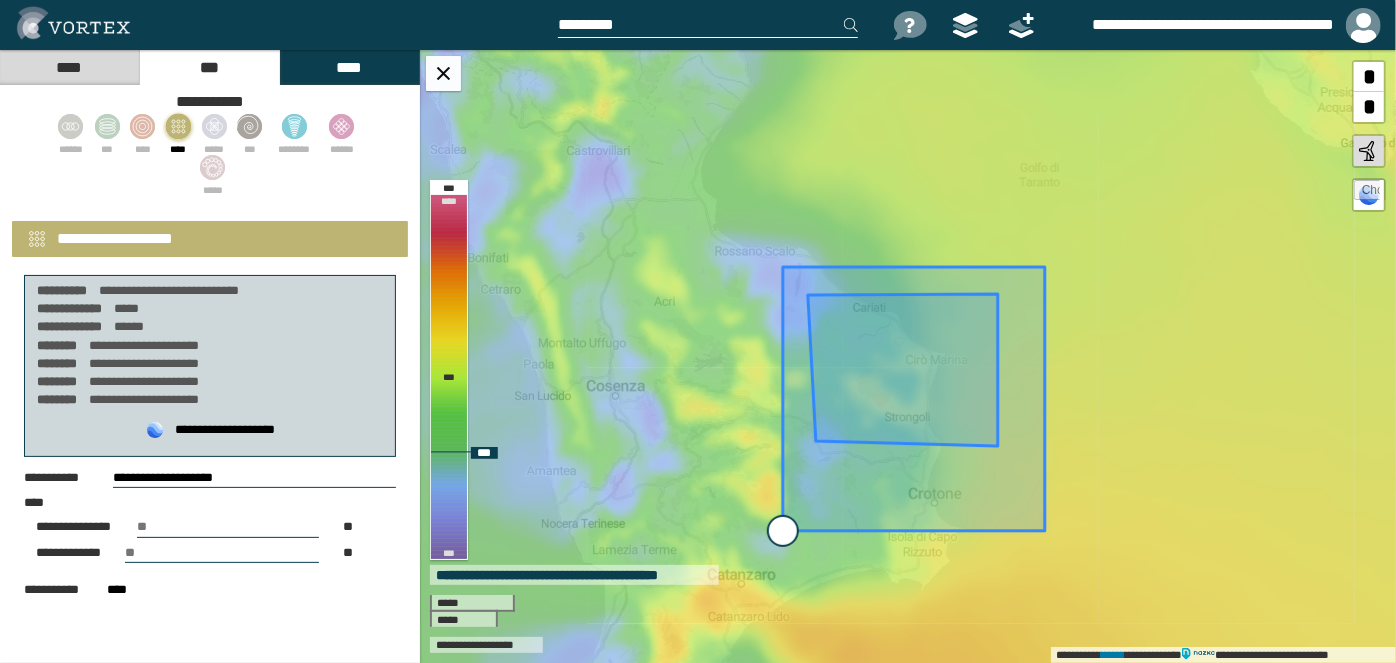 type on "**********" 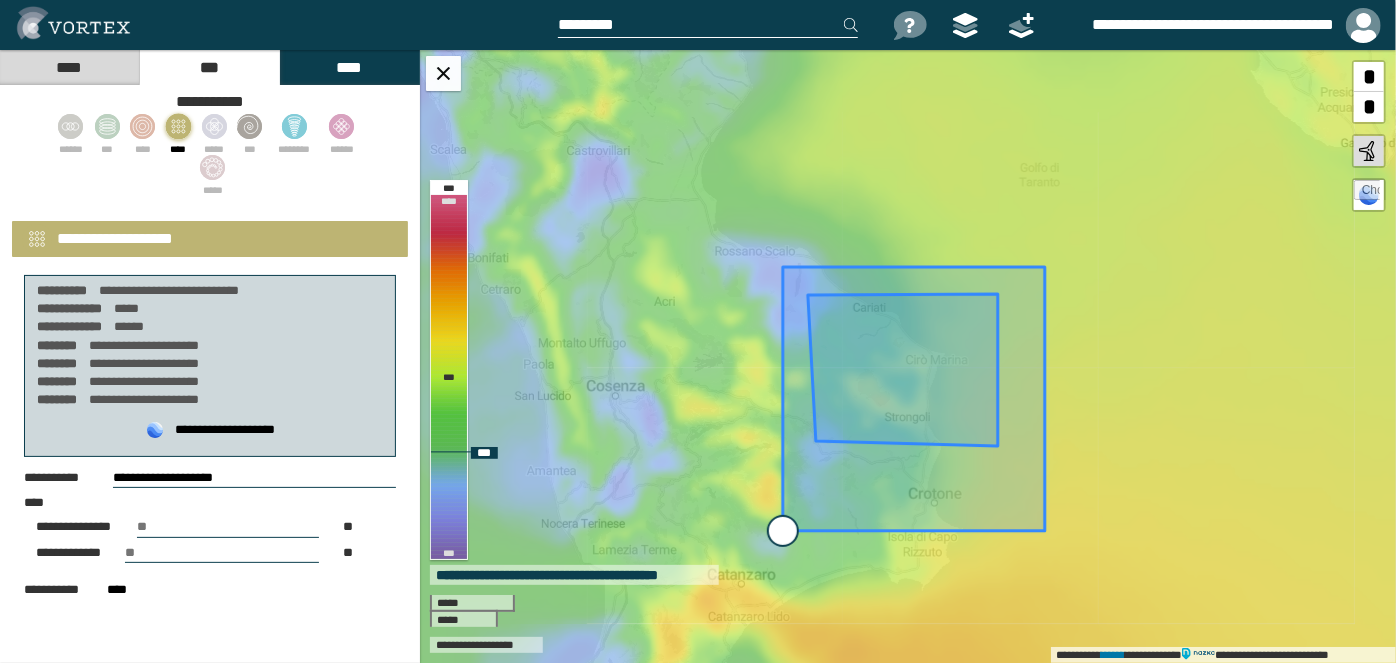 type on "*******" 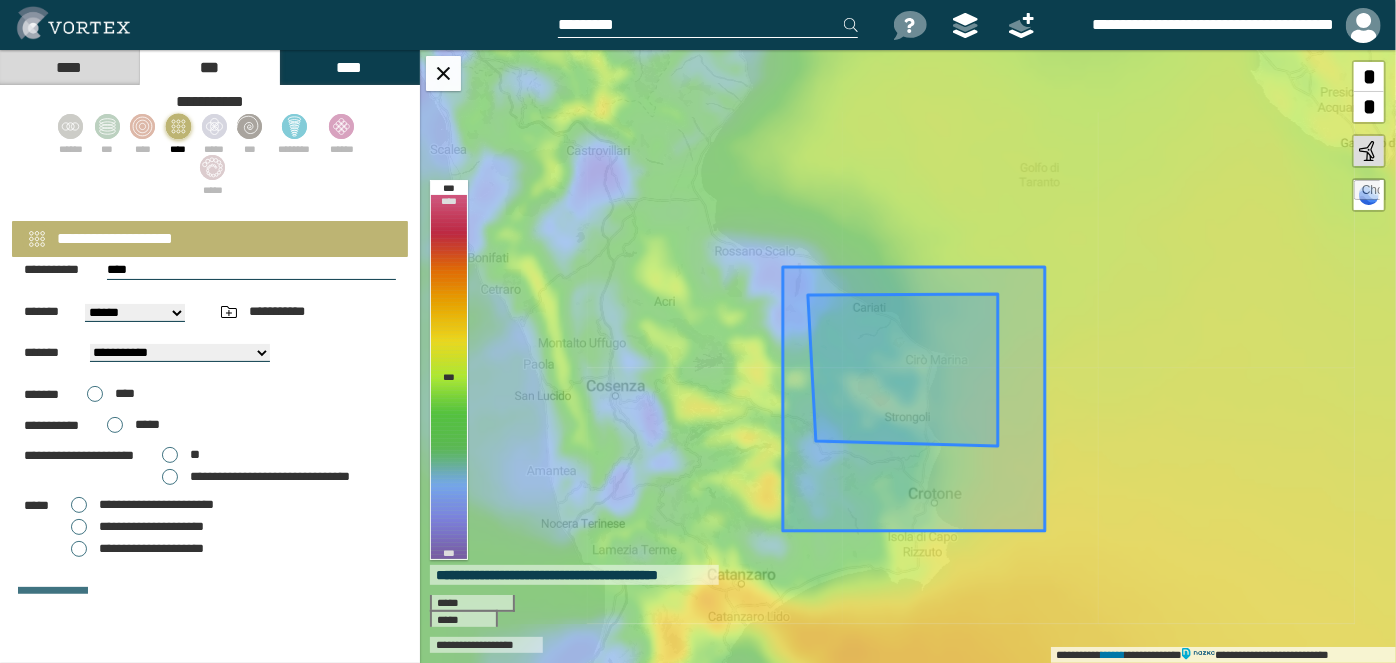 scroll, scrollTop: 352, scrollLeft: 0, axis: vertical 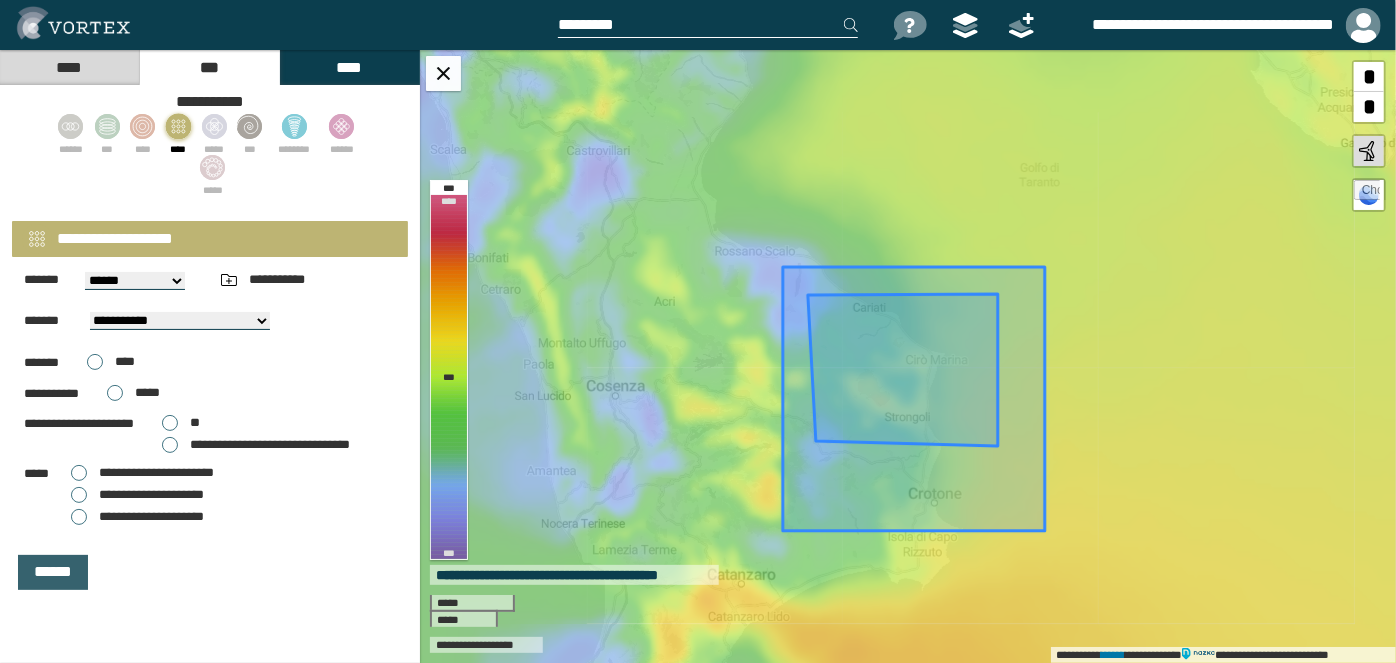 click on "******" at bounding box center [53, 572] 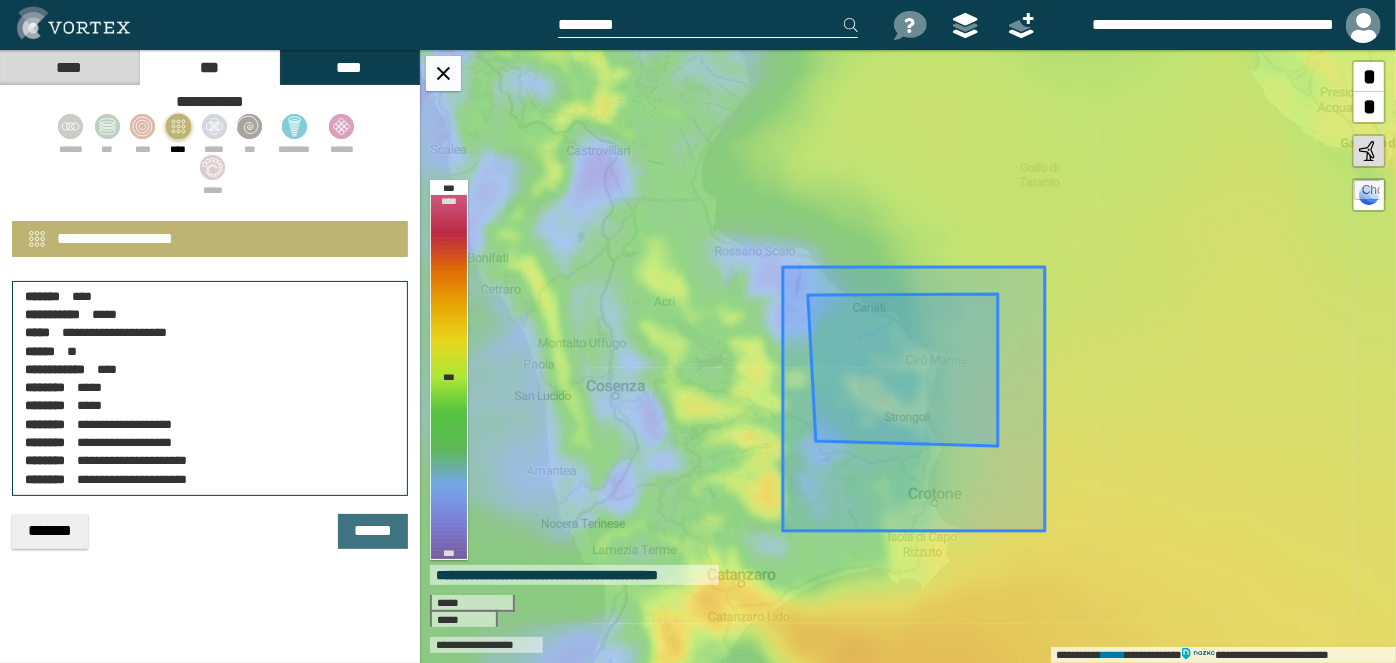 scroll, scrollTop: 0, scrollLeft: 0, axis: both 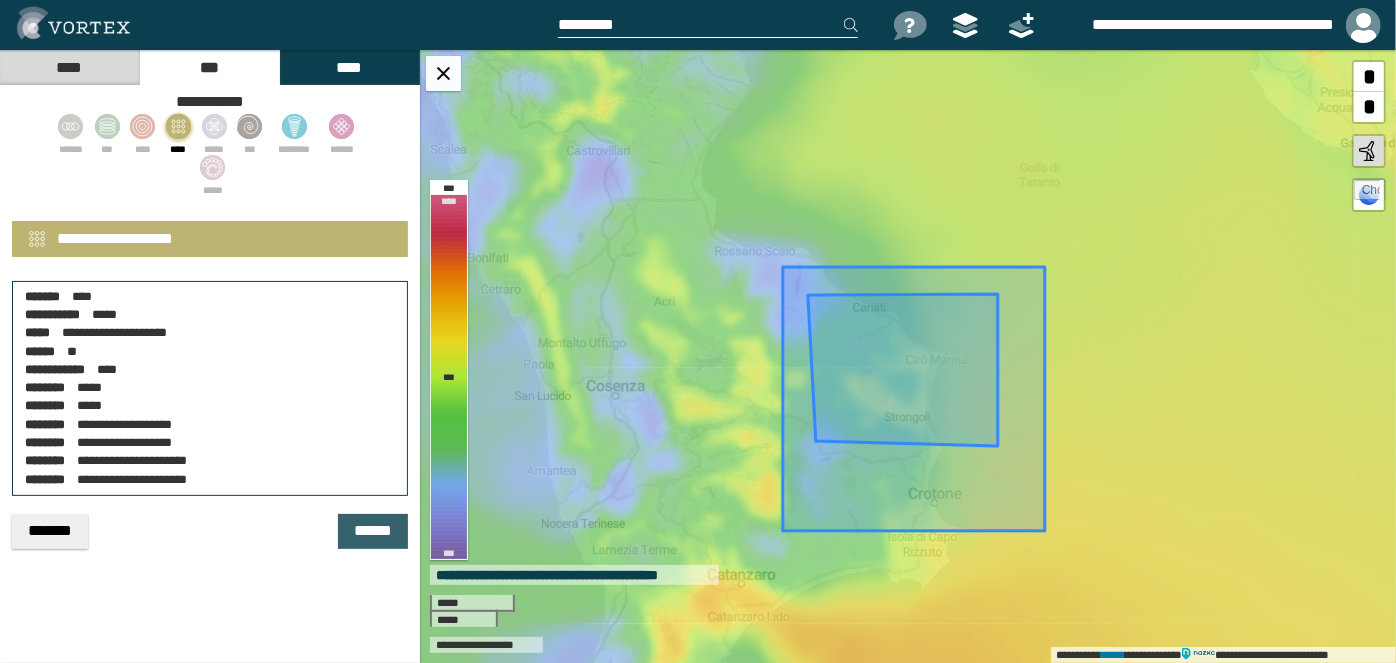 click on "******" at bounding box center [373, 531] 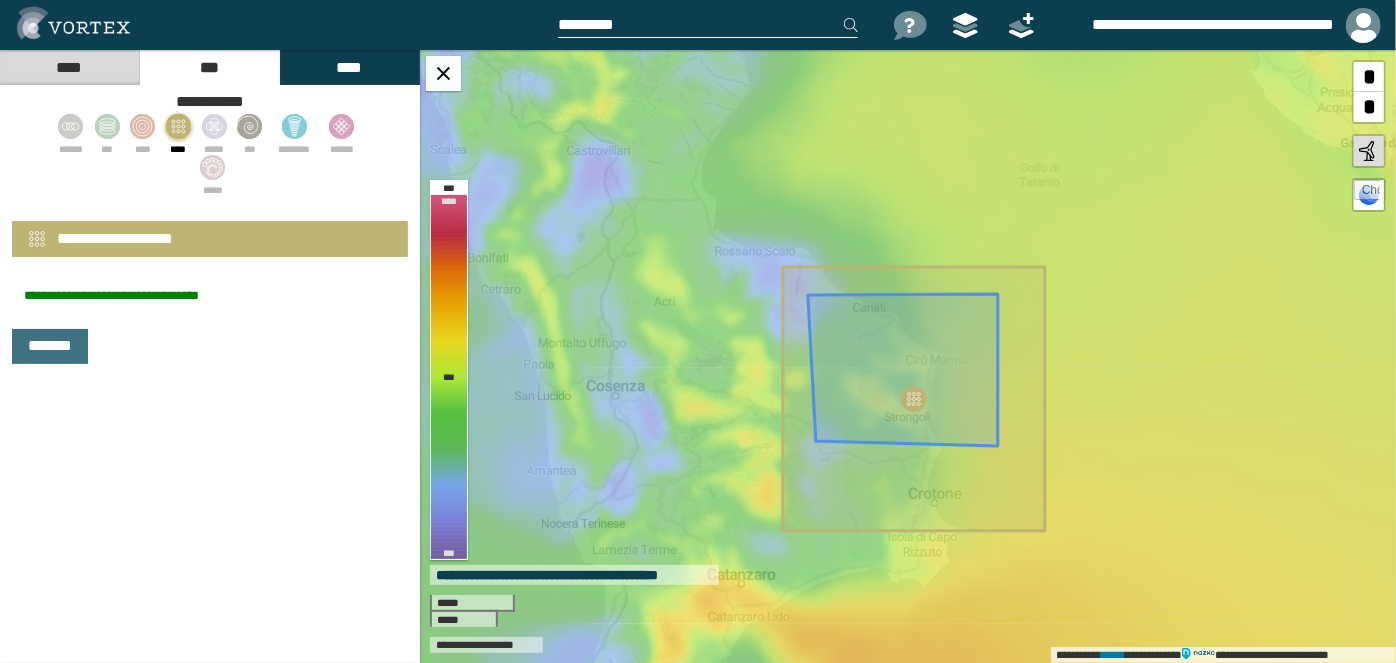click on "****" at bounding box center [69, 67] 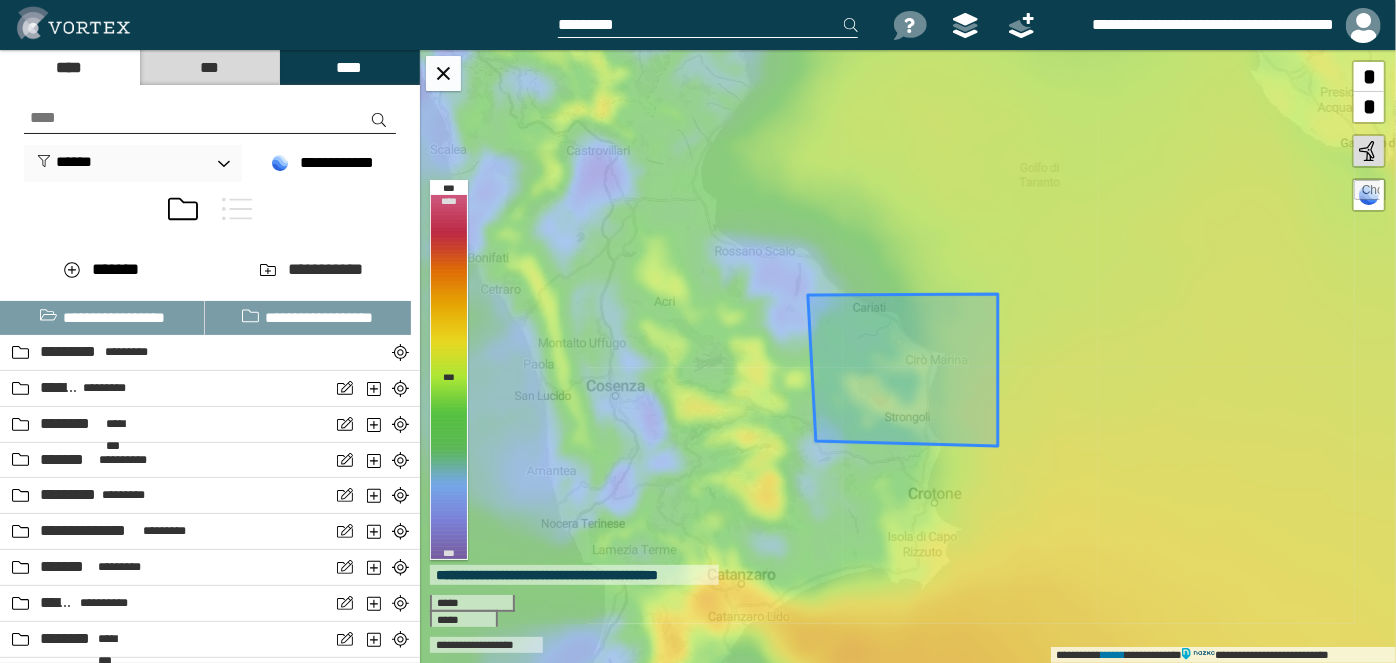 click at bounding box center (210, 213) 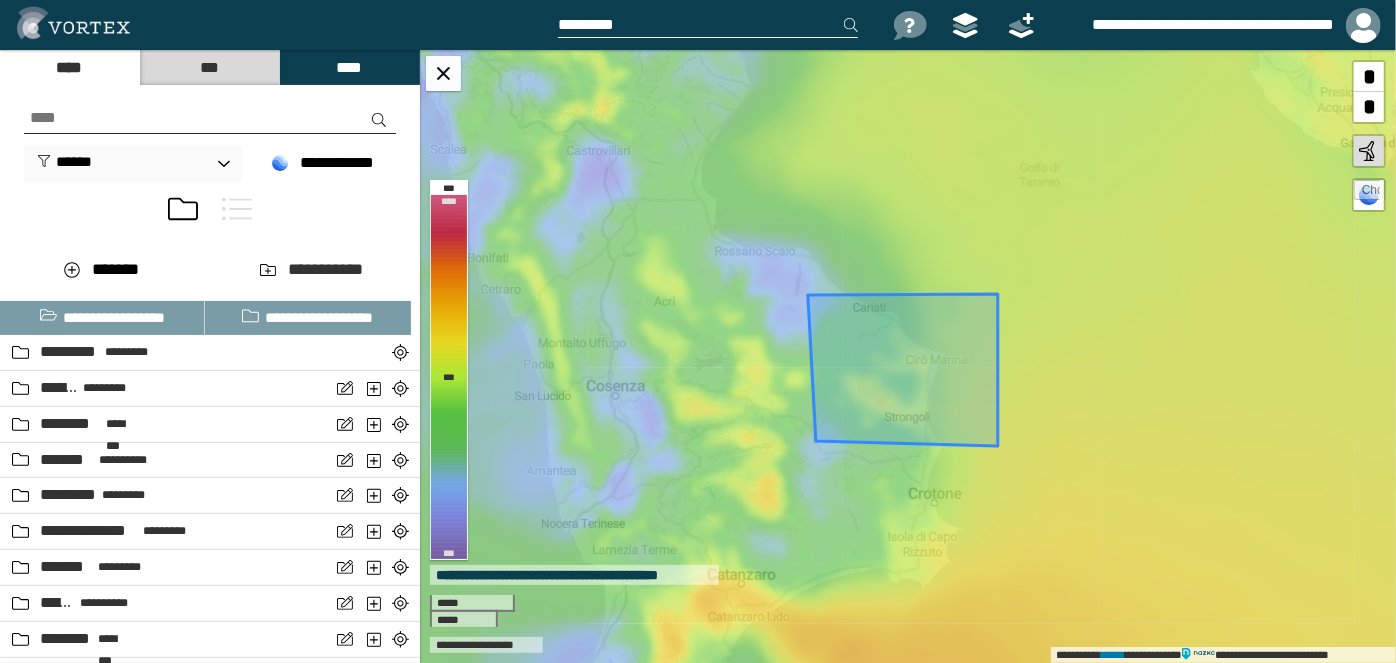 click at bounding box center [237, 209] 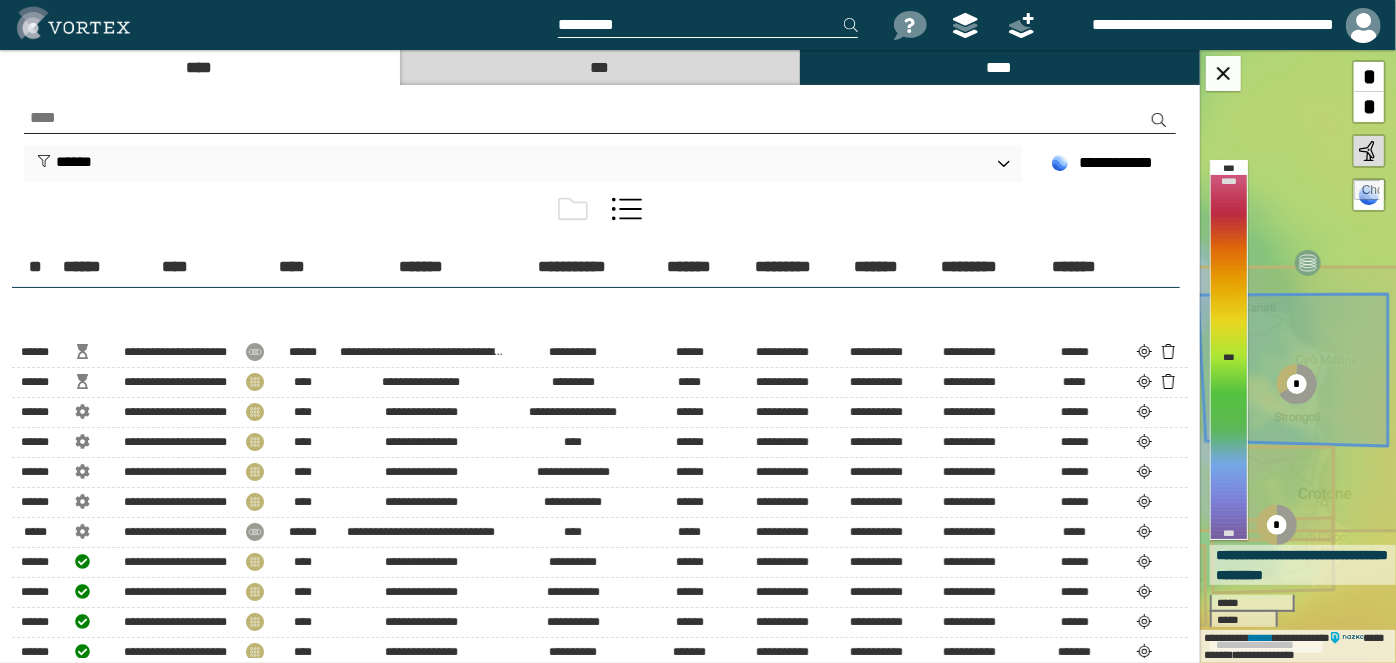 scroll, scrollTop: 181, scrollLeft: 0, axis: vertical 